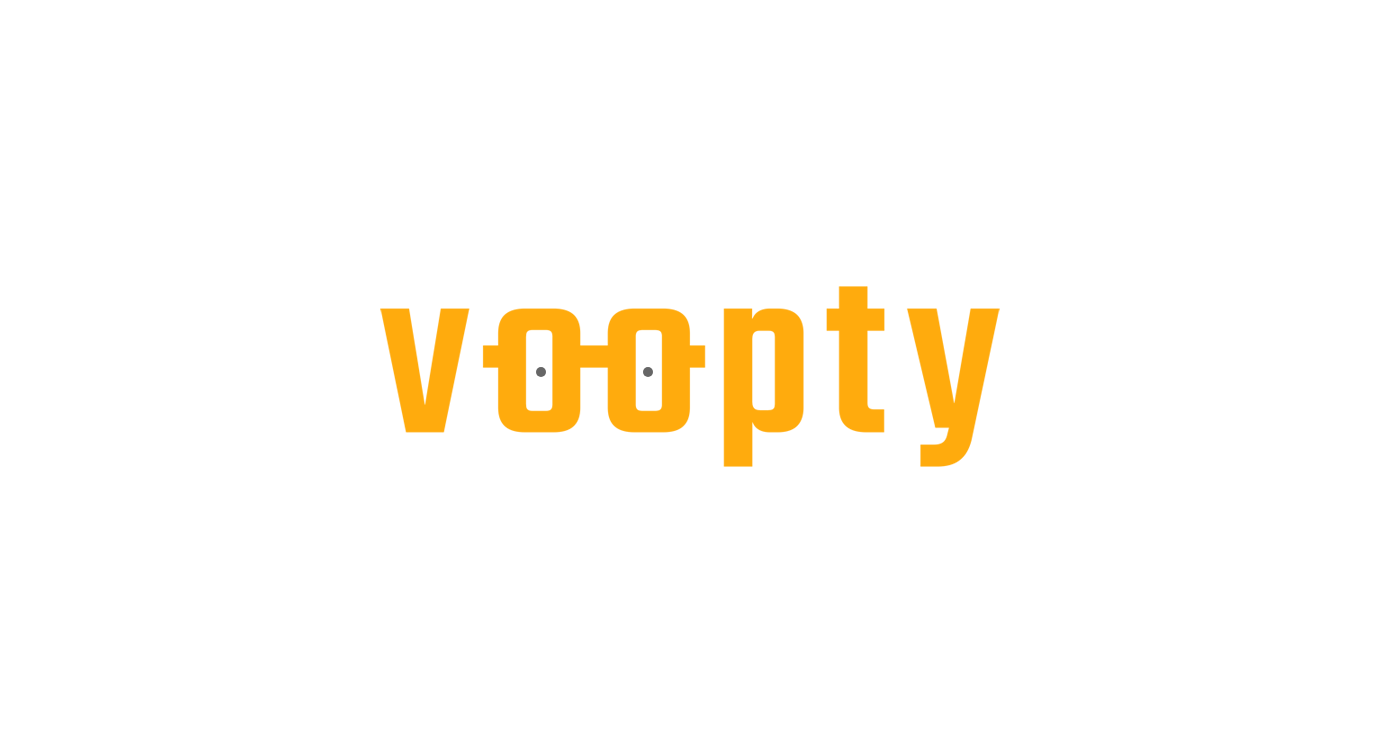 scroll, scrollTop: 0, scrollLeft: 0, axis: both 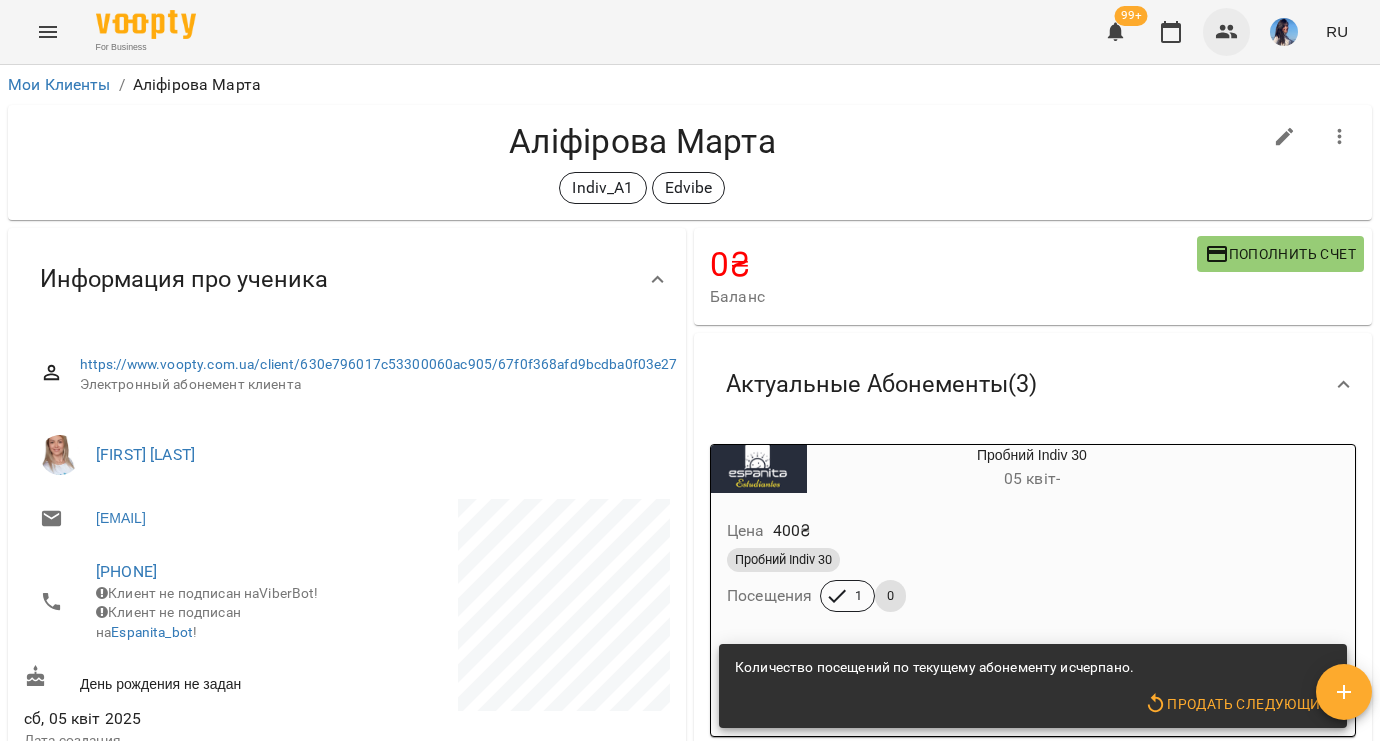 click 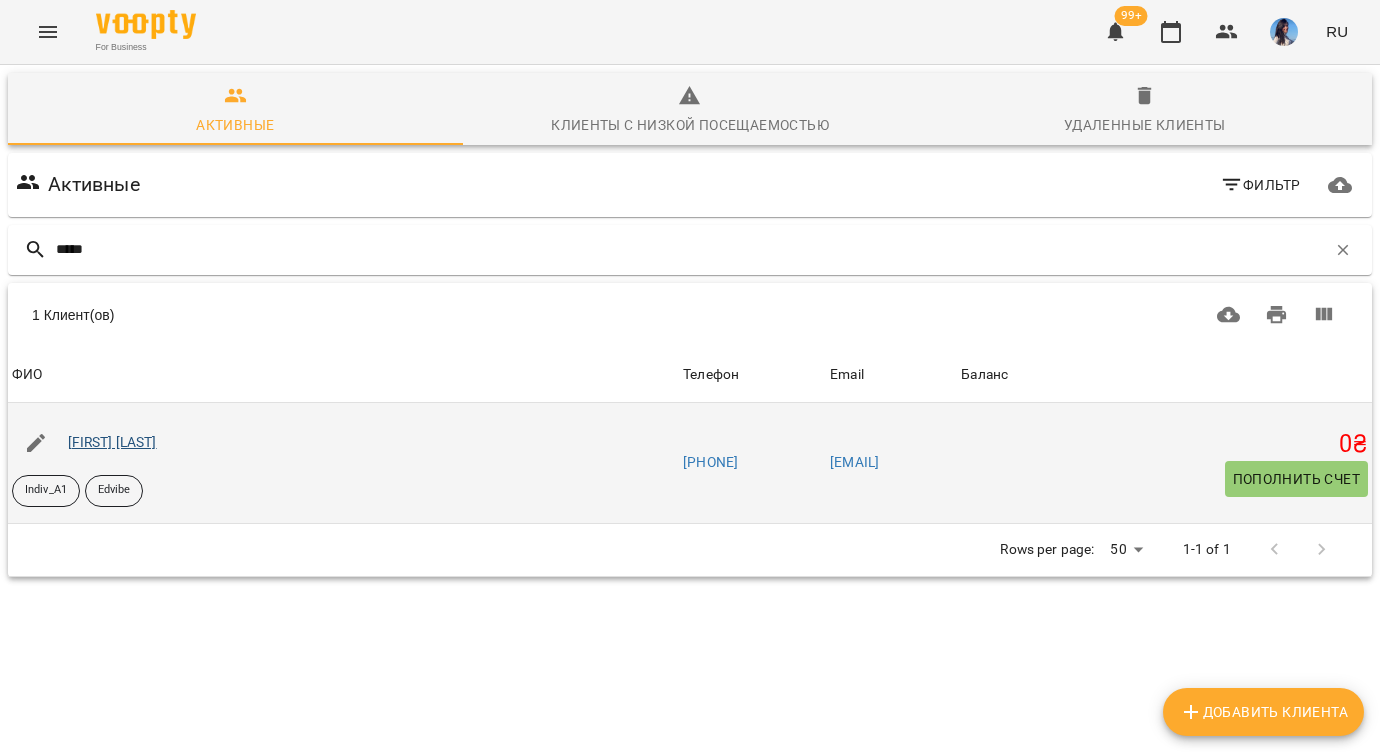 type on "*****" 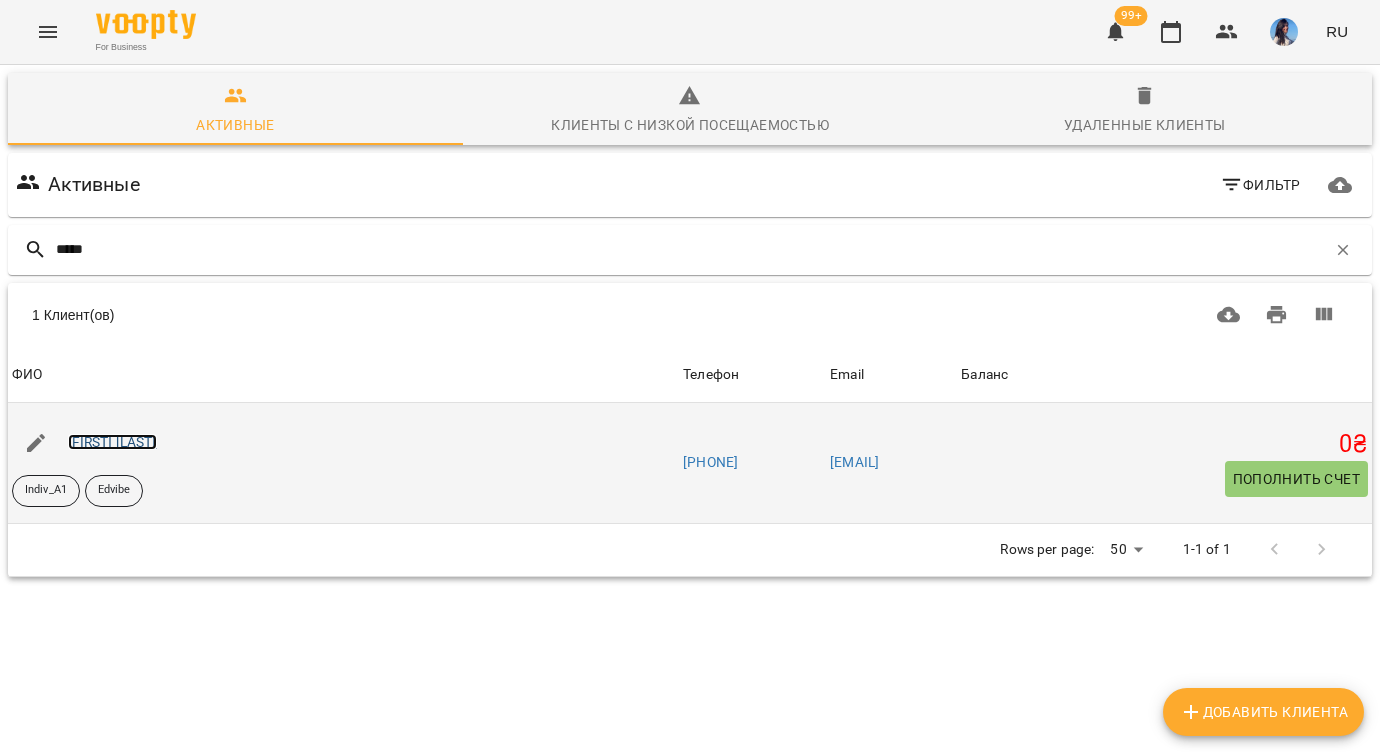 click on "[FIRST] [LAST]" at bounding box center [112, 442] 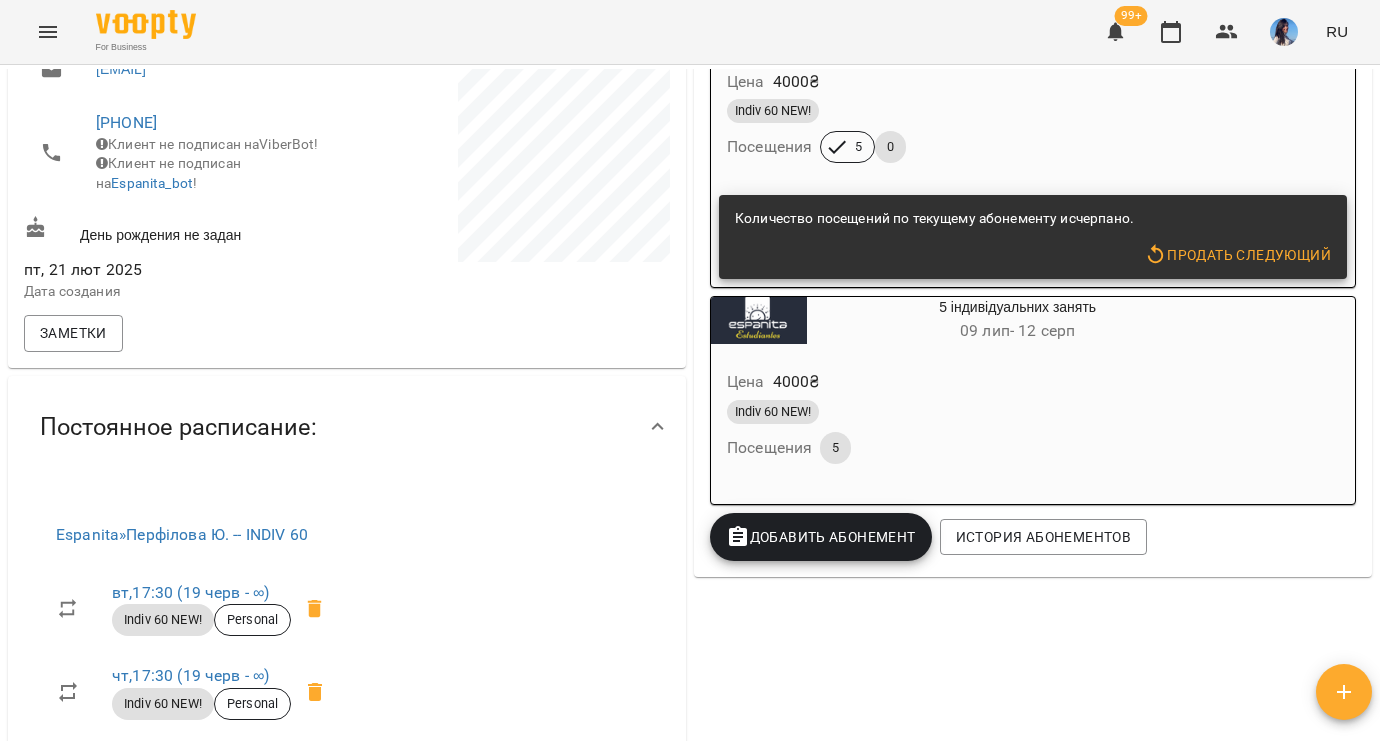 scroll, scrollTop: 0, scrollLeft: 0, axis: both 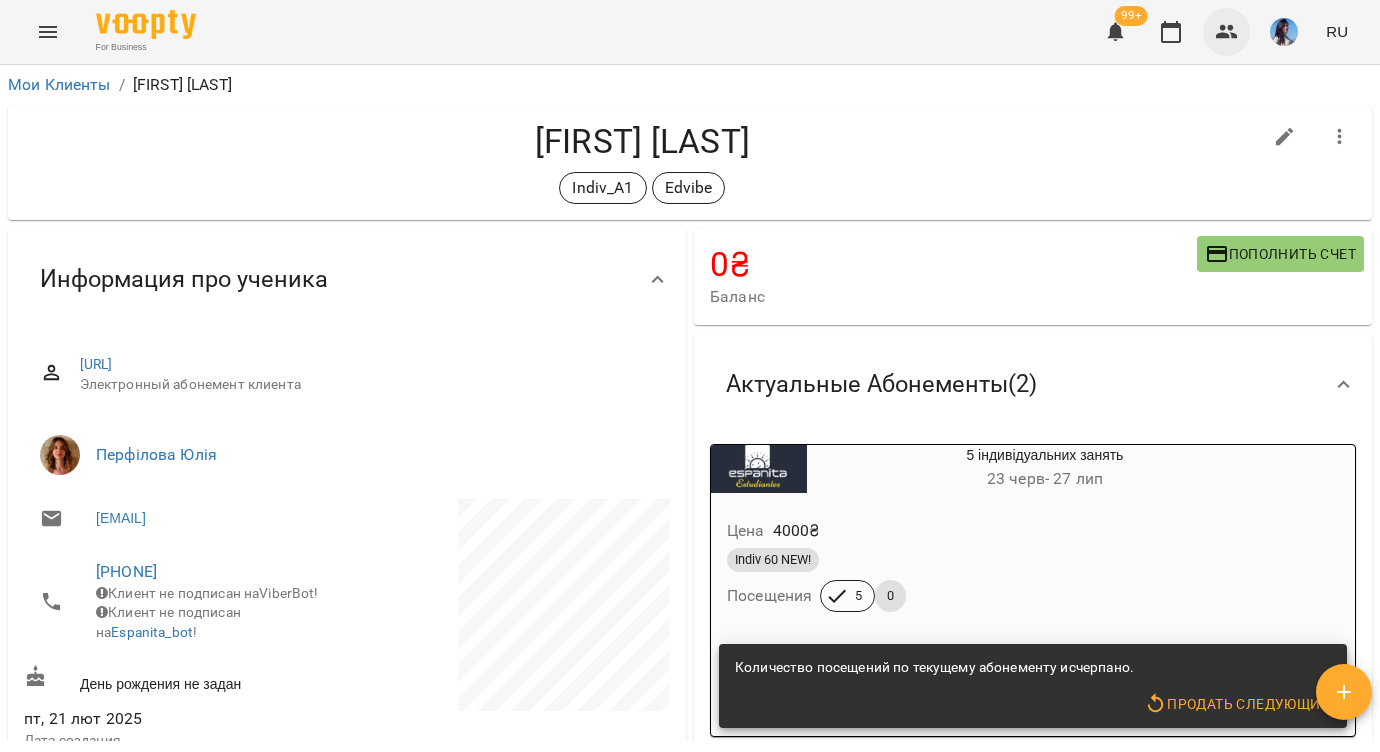 click 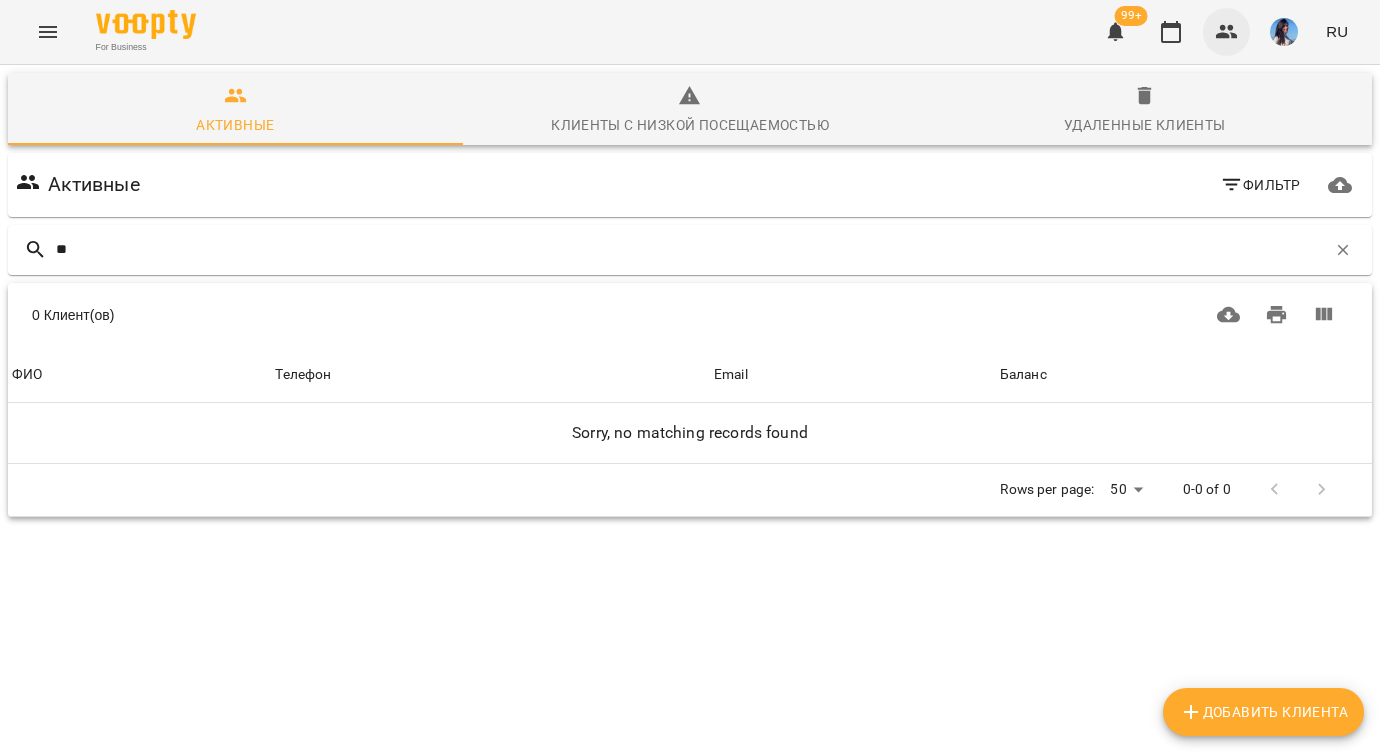 type on "*" 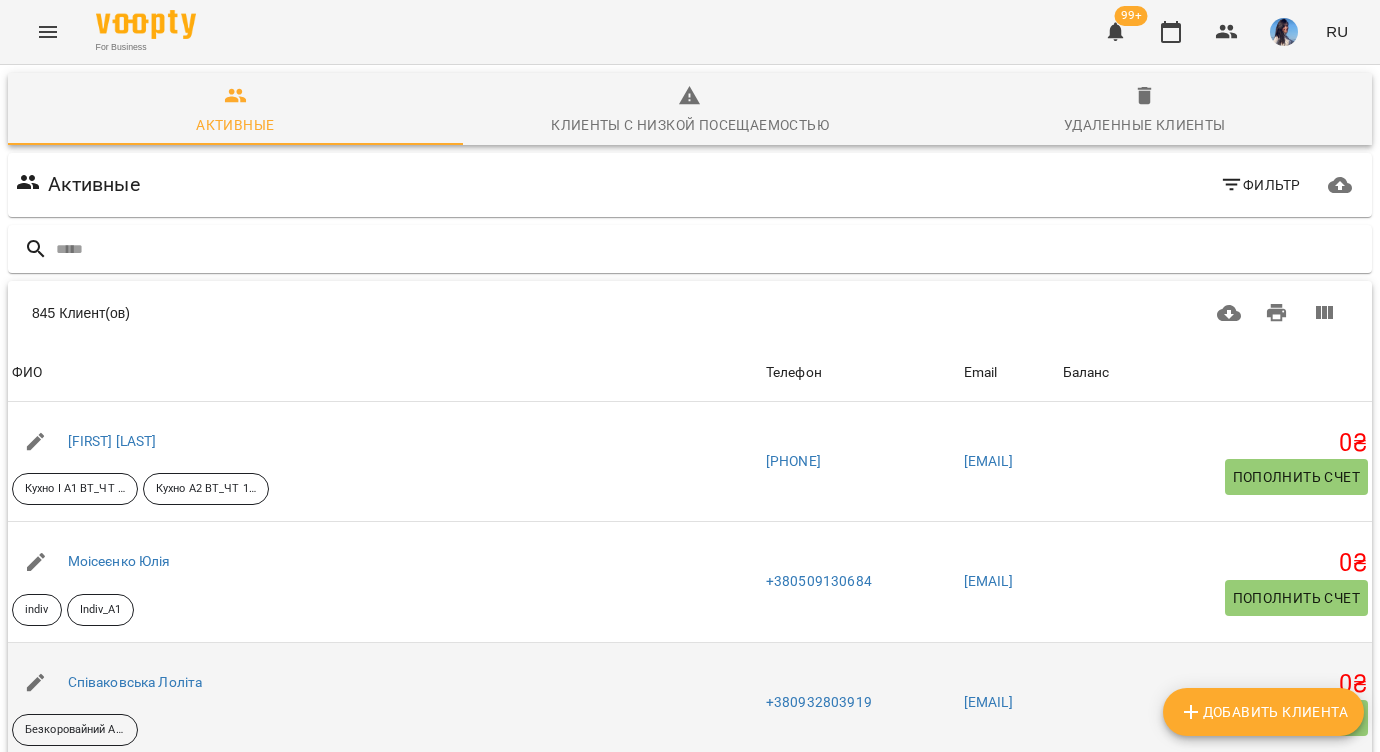 click on "Співаковська Лоліта" at bounding box center [385, 683] 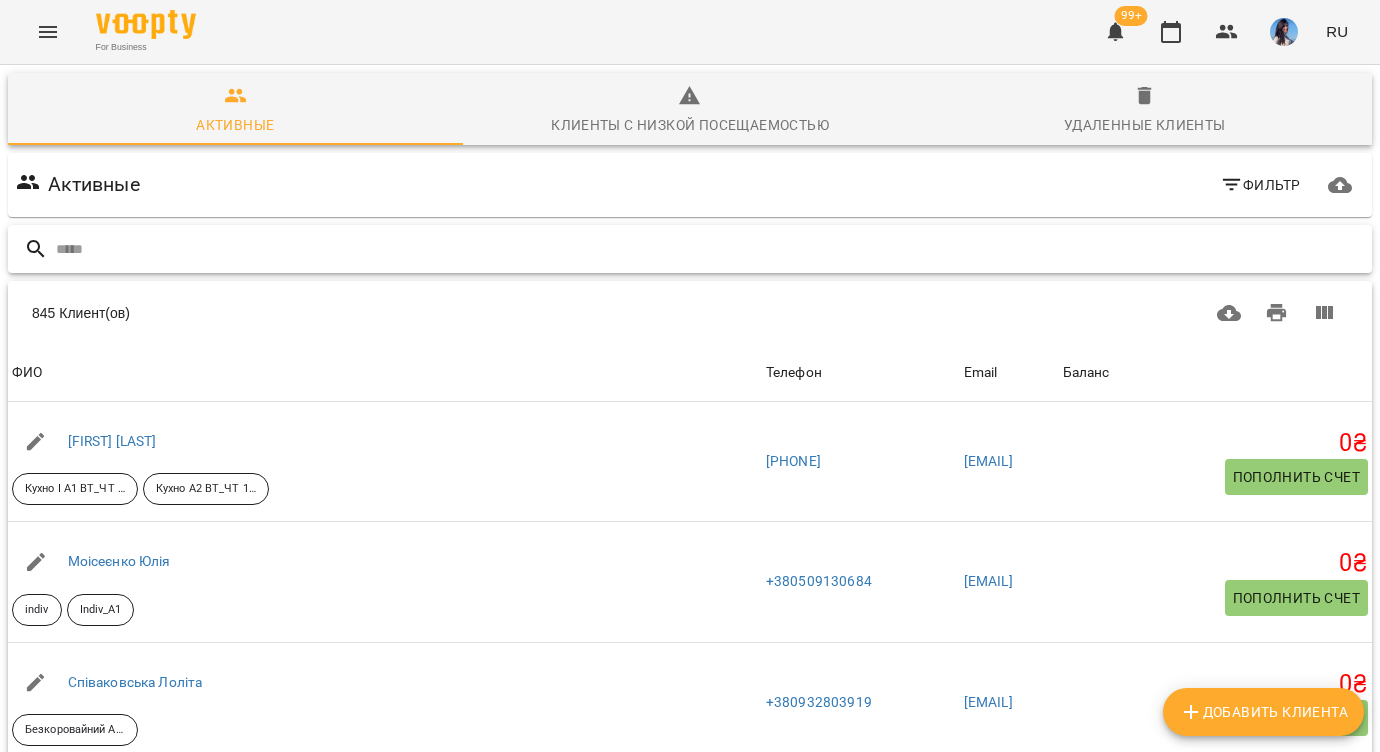 click at bounding box center (710, 249) 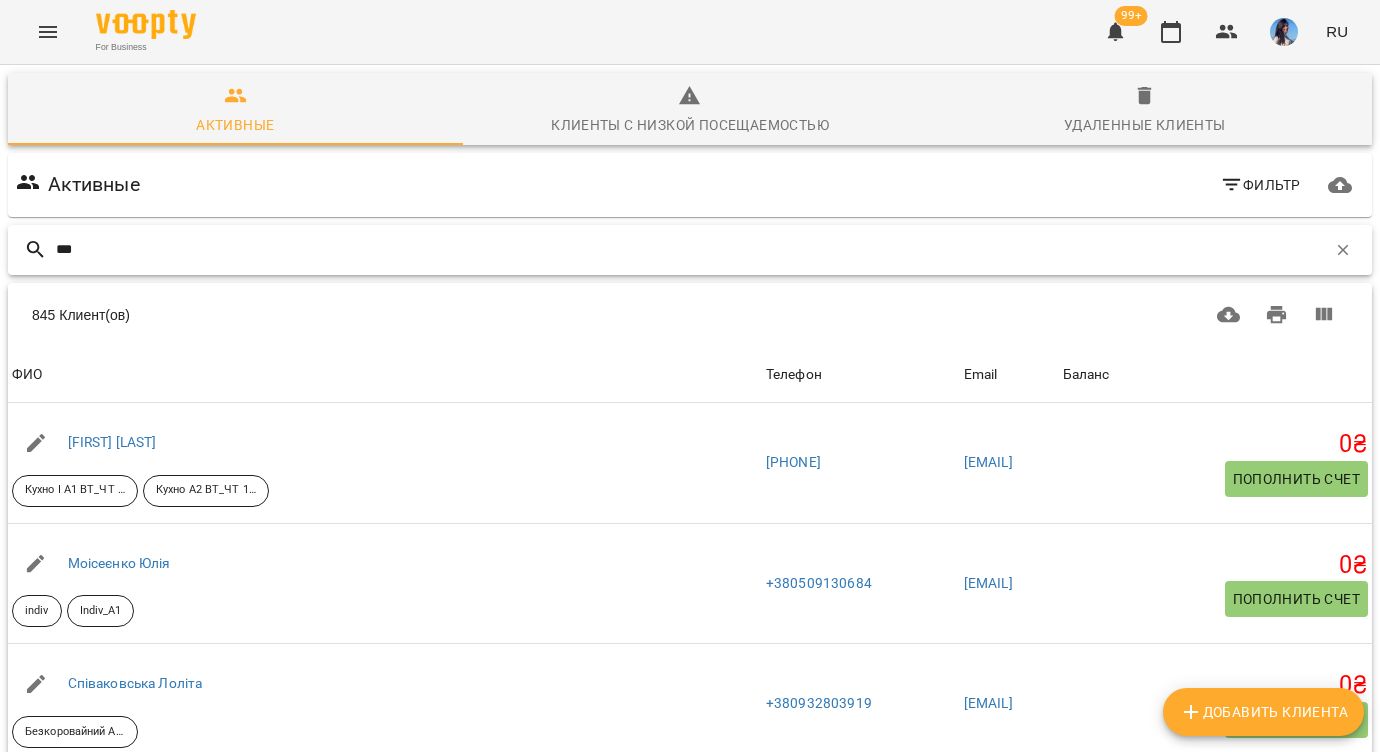 type on "****" 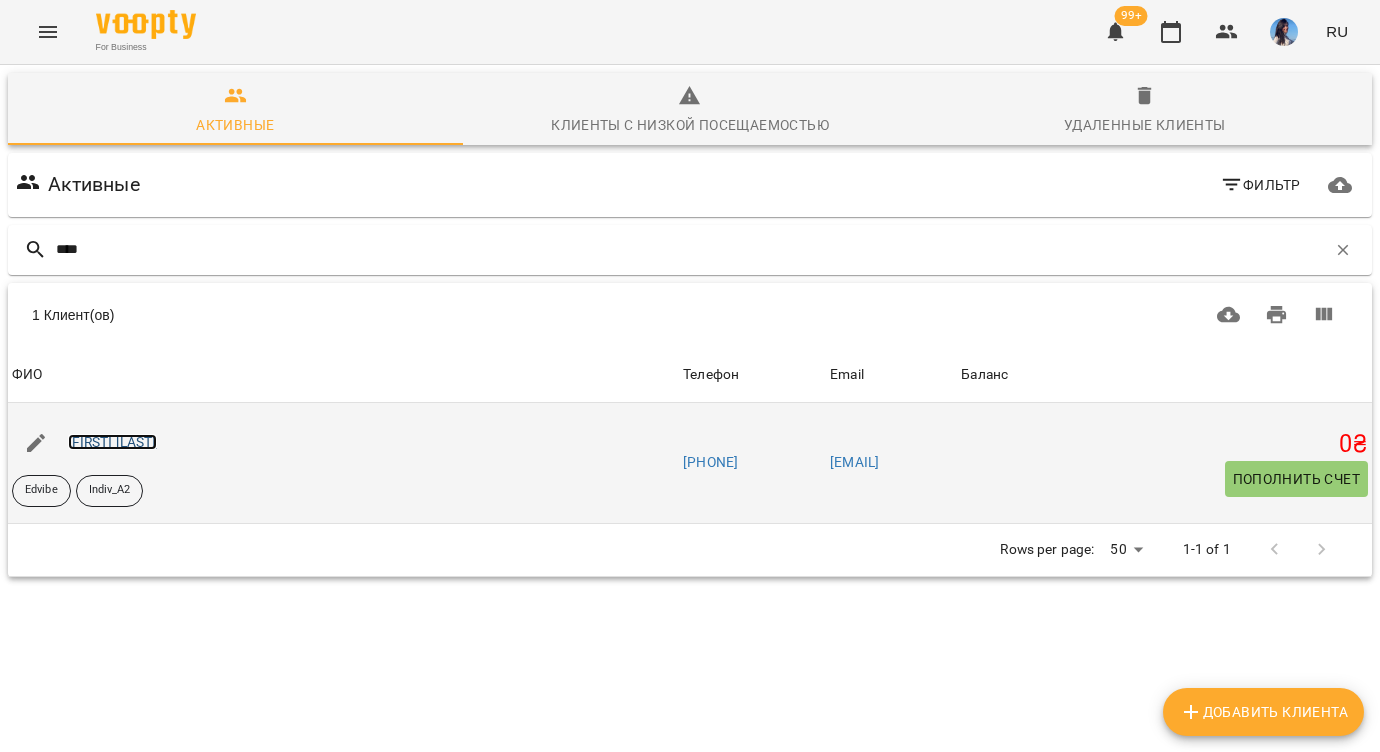 click on "[FIRST] [LAST]" at bounding box center (112, 442) 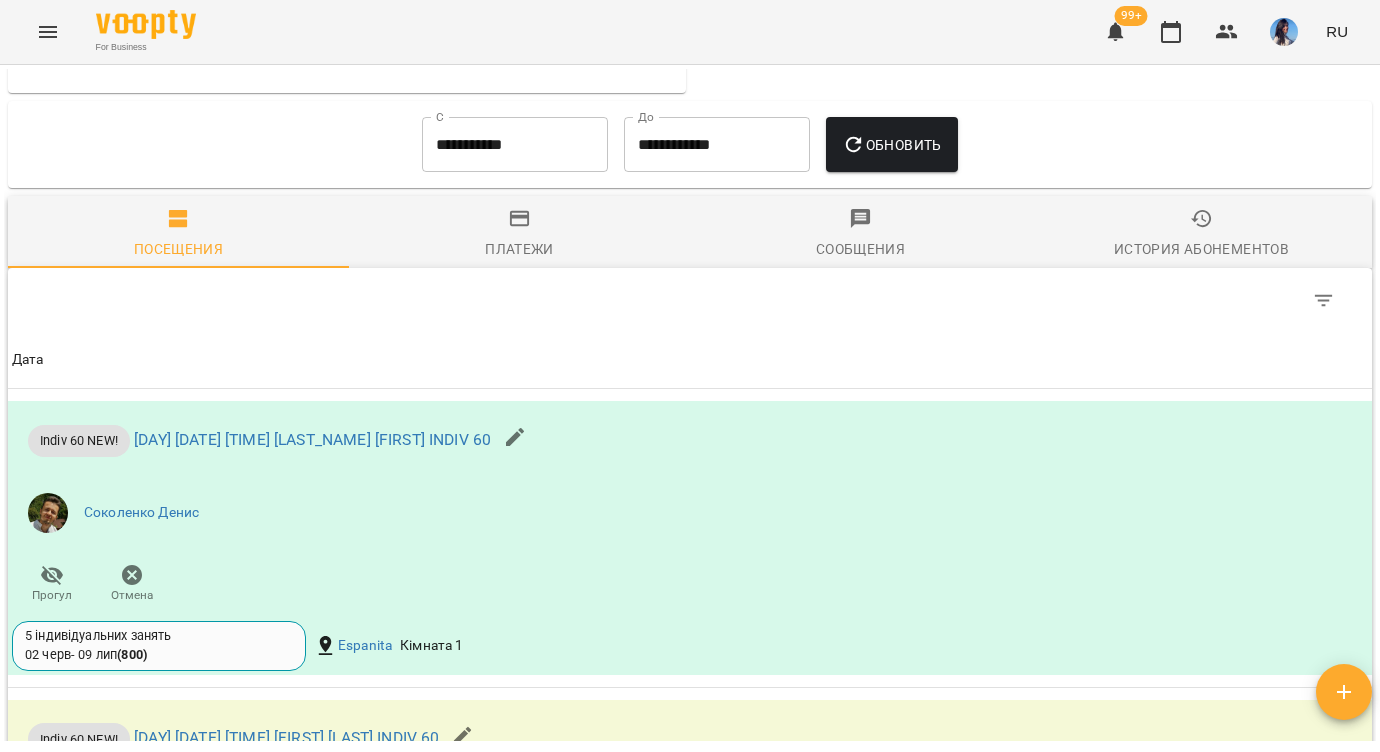 scroll, scrollTop: 1187, scrollLeft: 0, axis: vertical 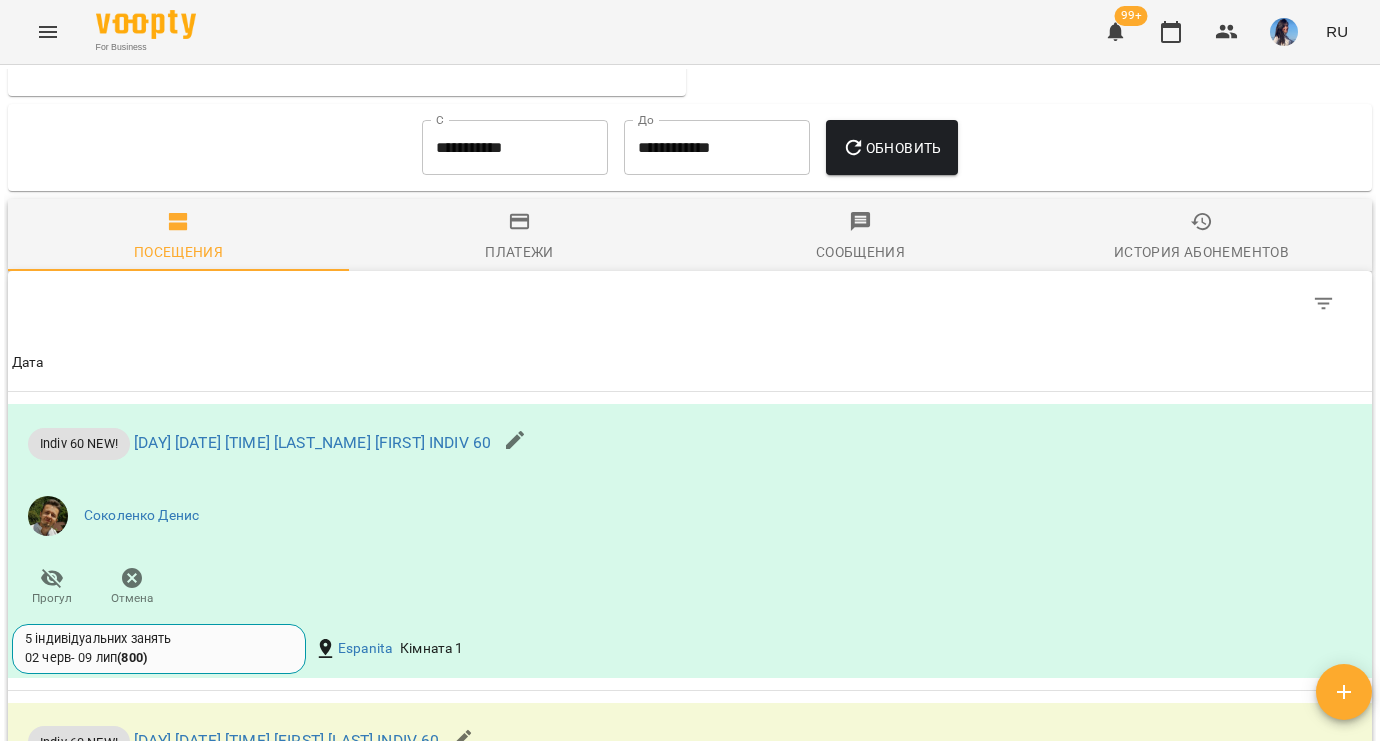 click on "**********" at bounding box center (515, 148) 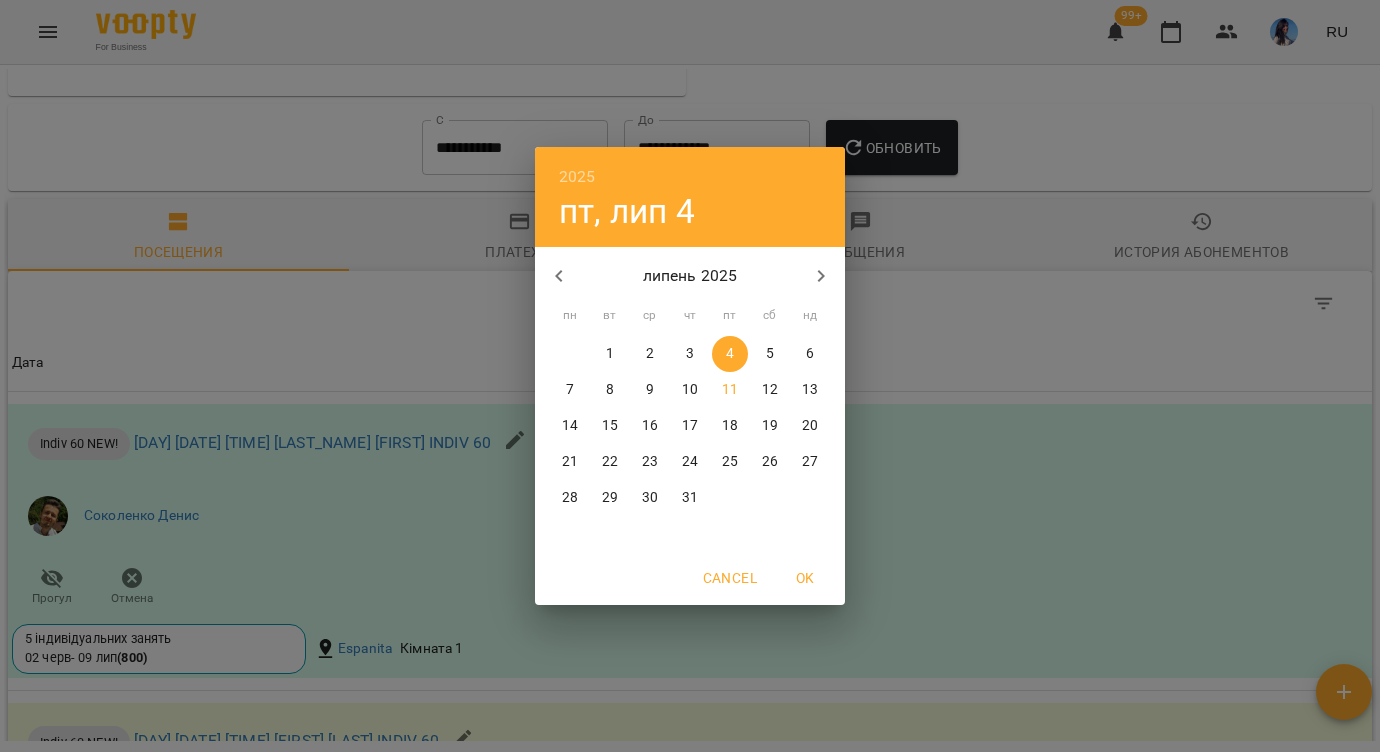 click at bounding box center [559, 276] 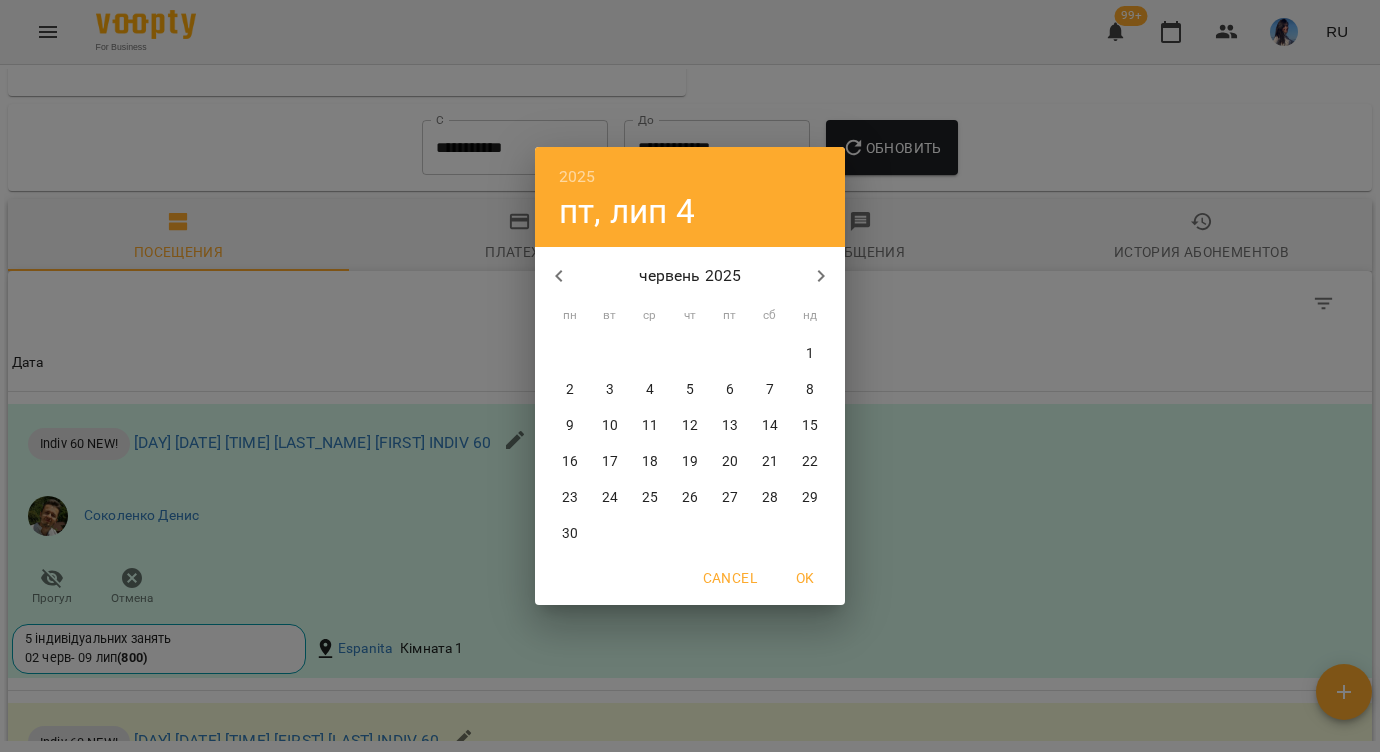 click on "1" at bounding box center [810, 354] 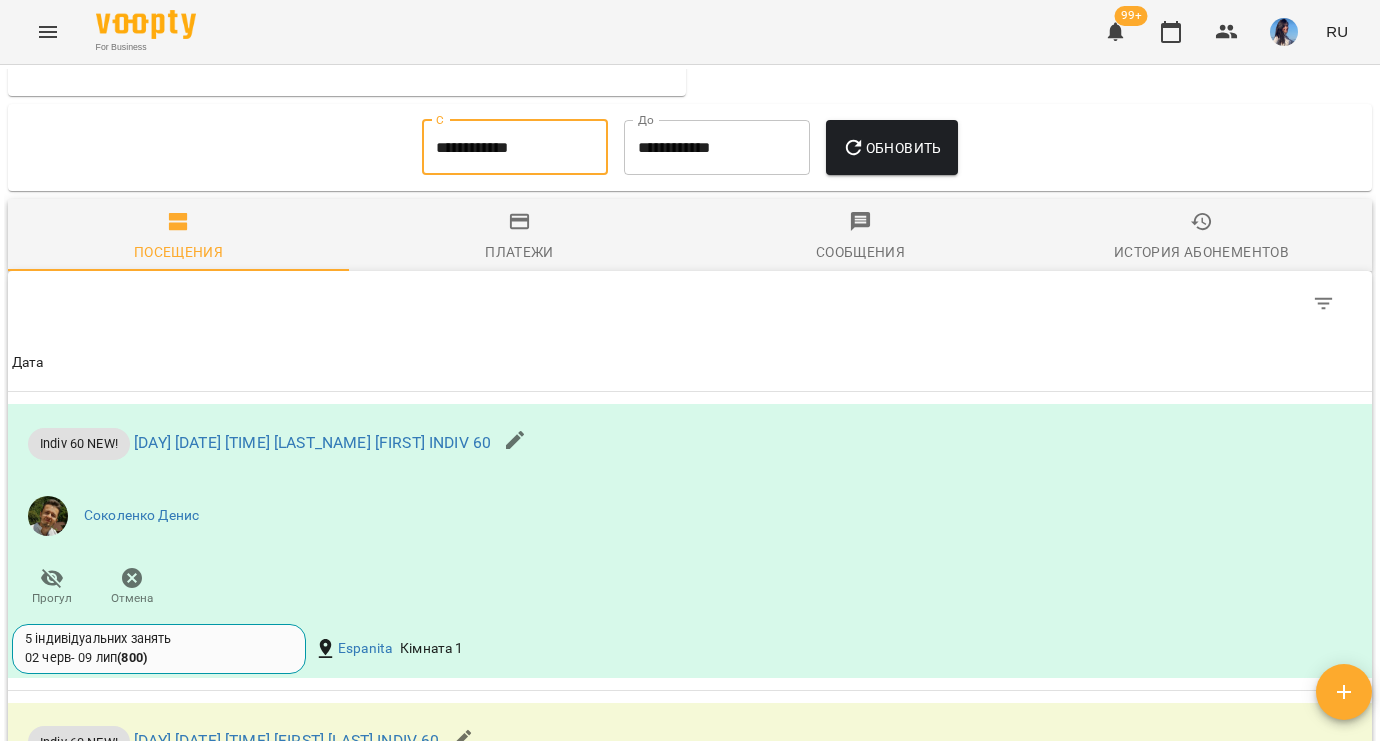 click on "Обновить" at bounding box center (892, 148) 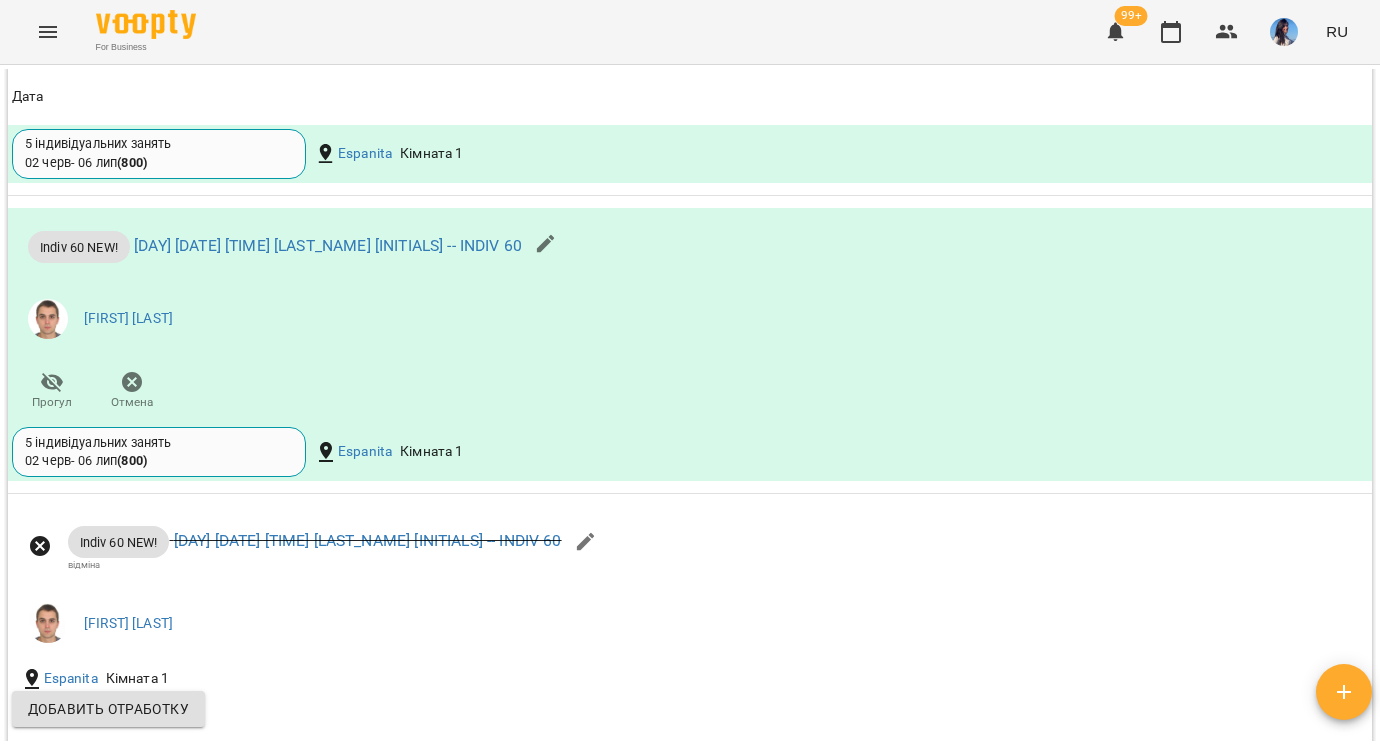 scroll, scrollTop: 1696, scrollLeft: 0, axis: vertical 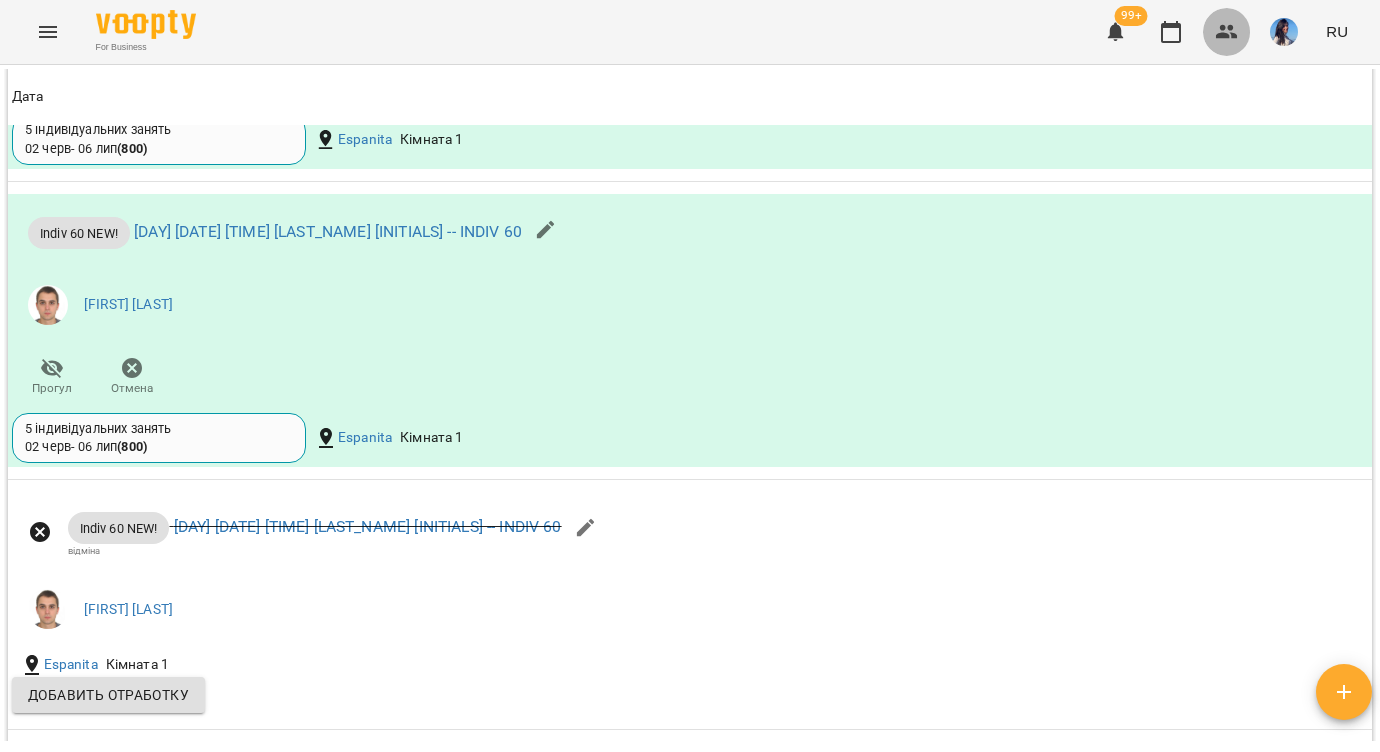 click 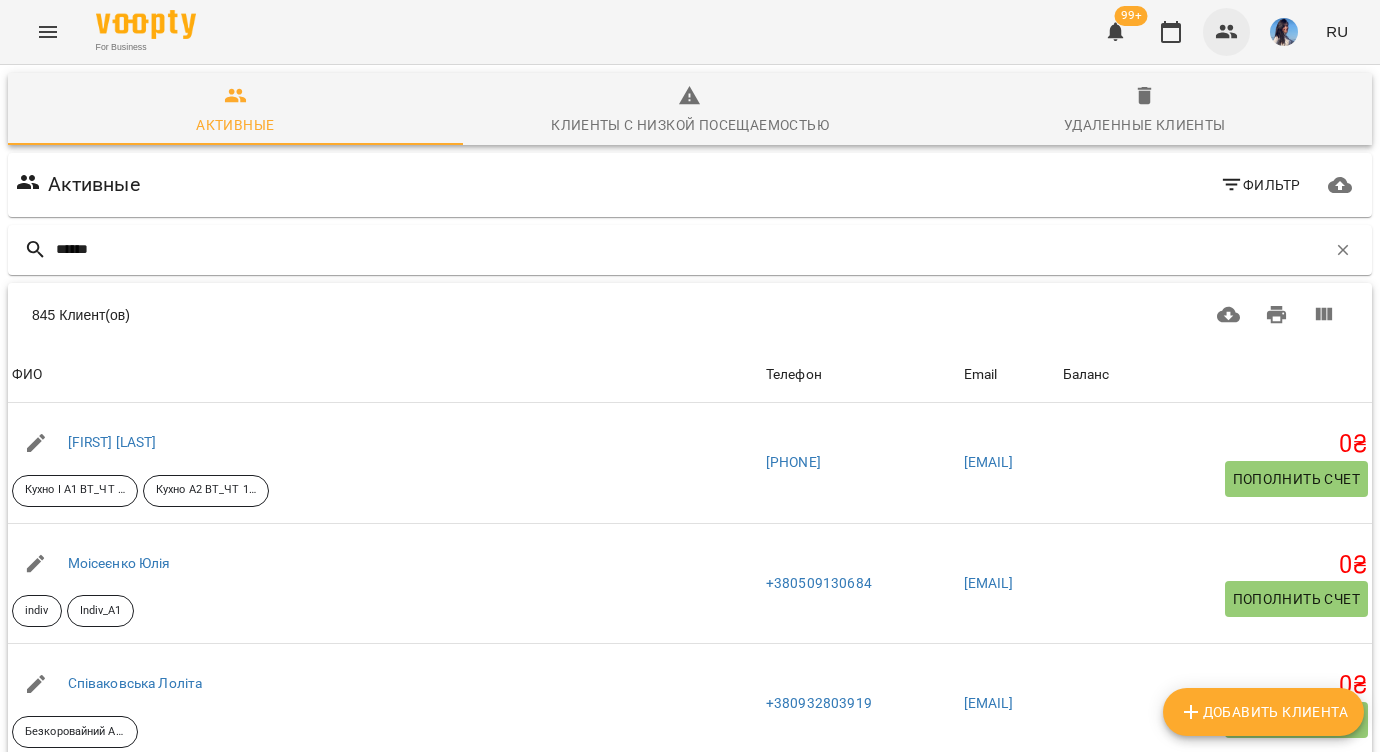type on "*******" 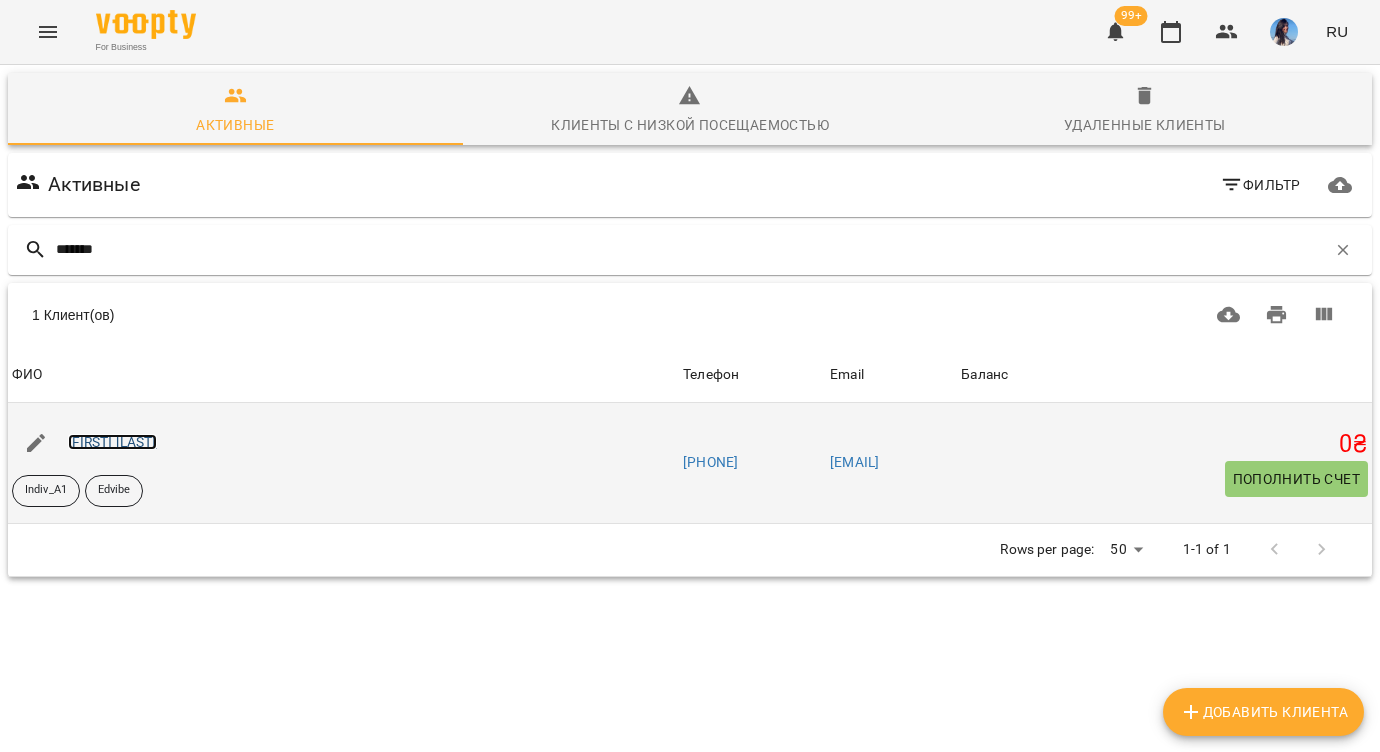 click on "[FIRST] [LAST]" at bounding box center (112, 442) 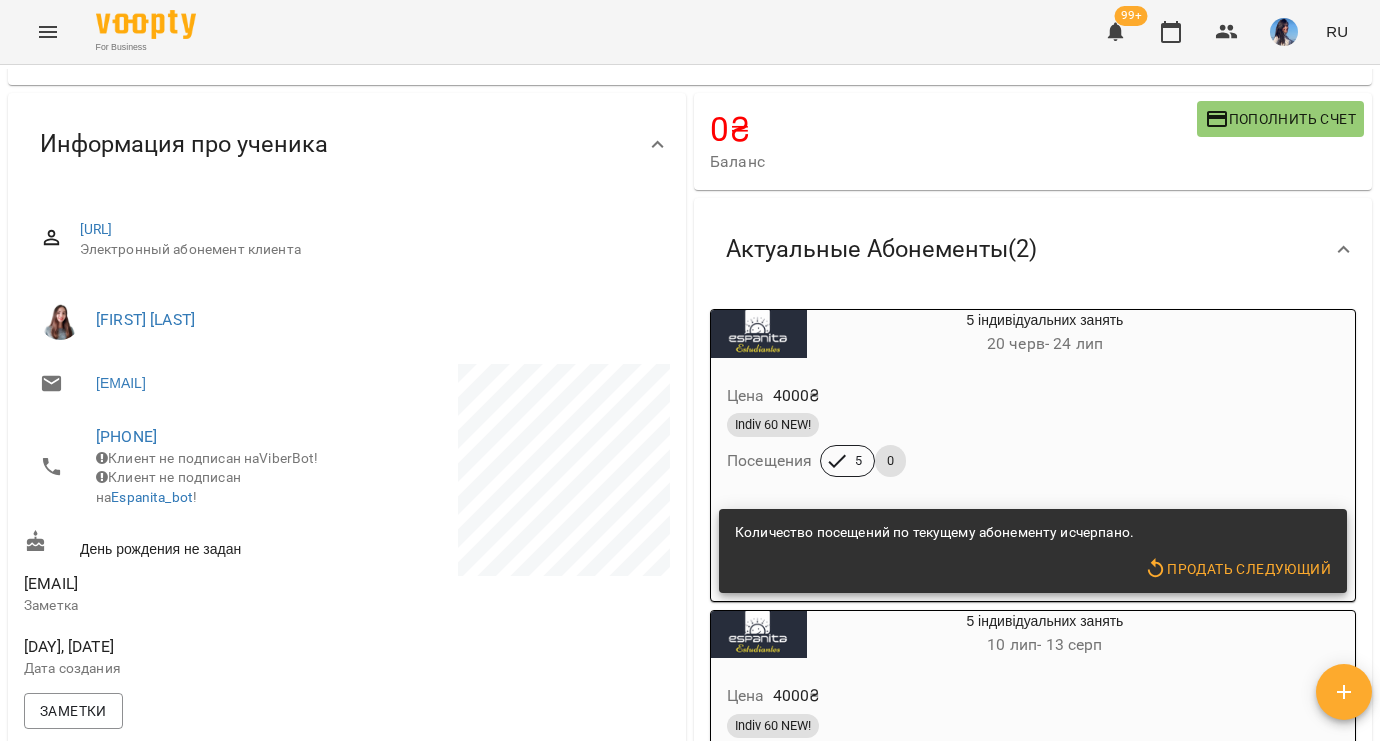 scroll, scrollTop: 0, scrollLeft: 0, axis: both 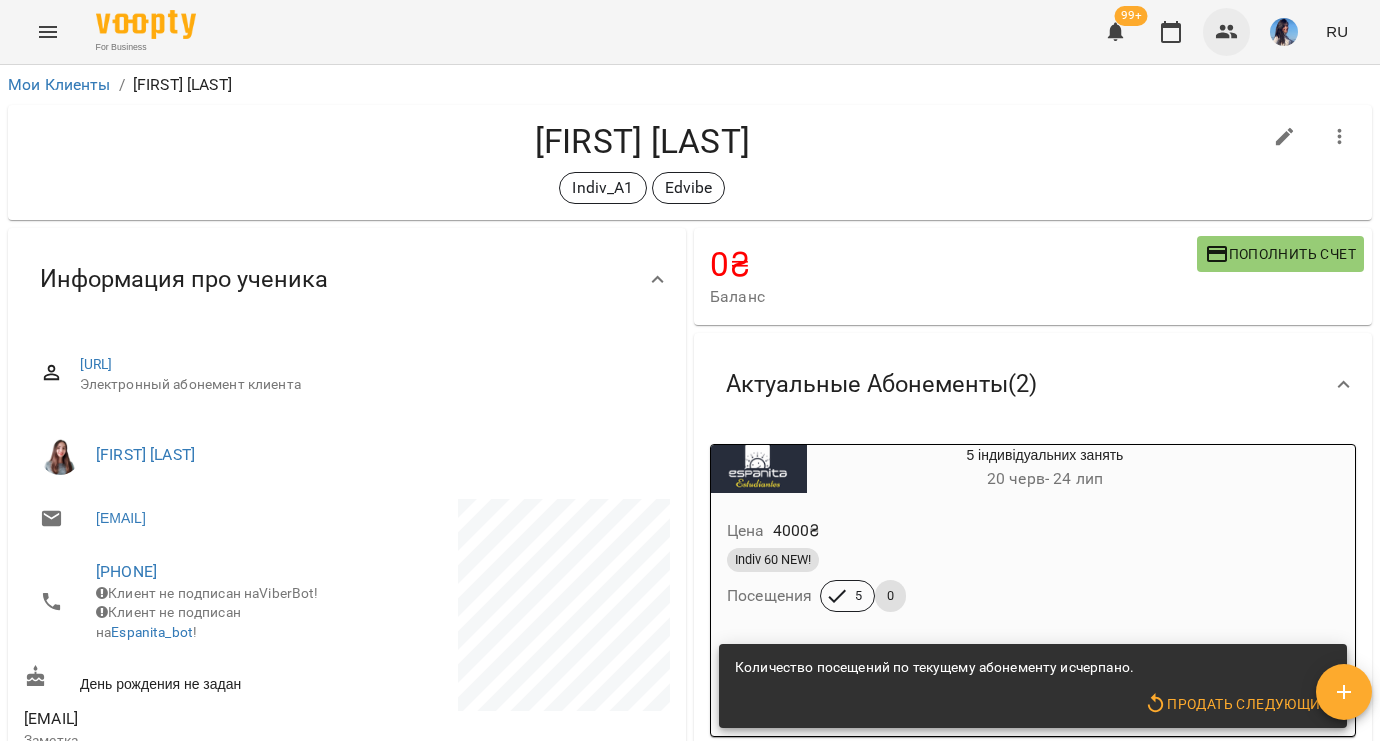 click 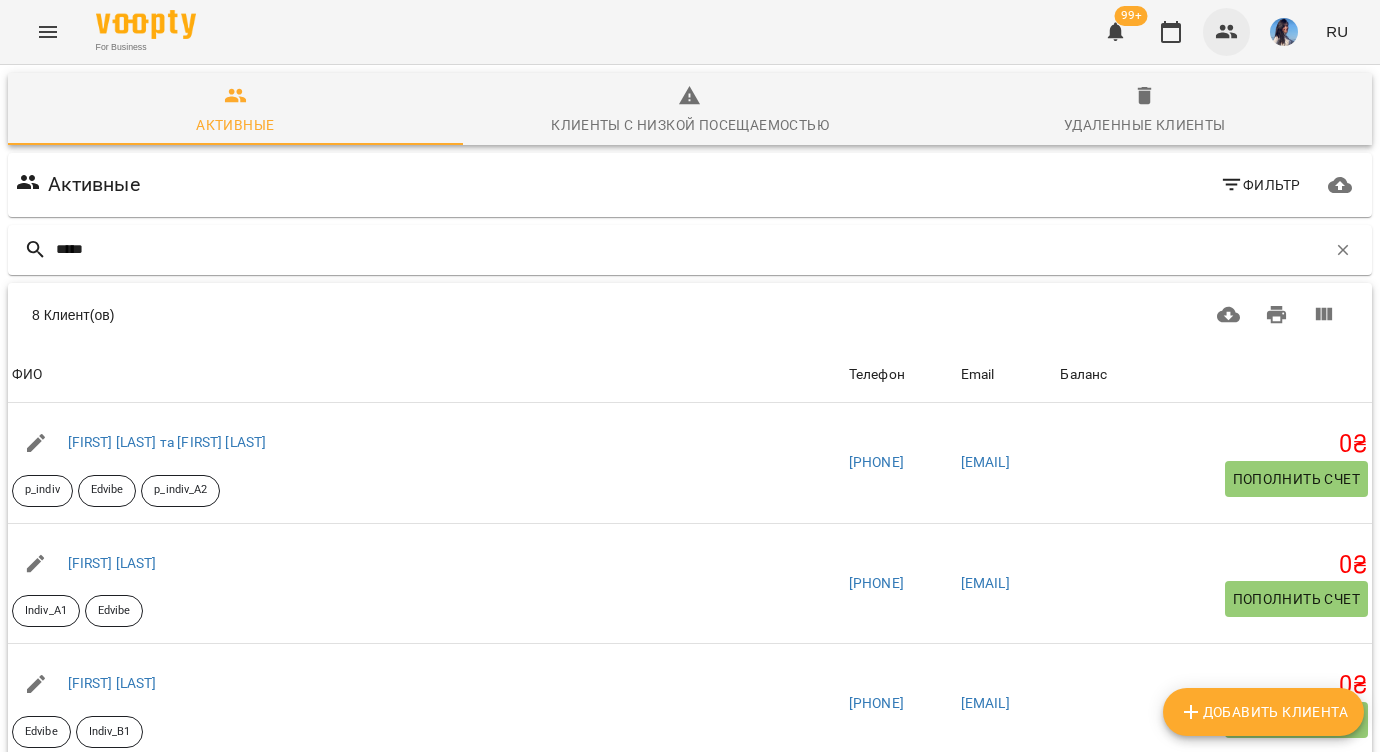 type on "******" 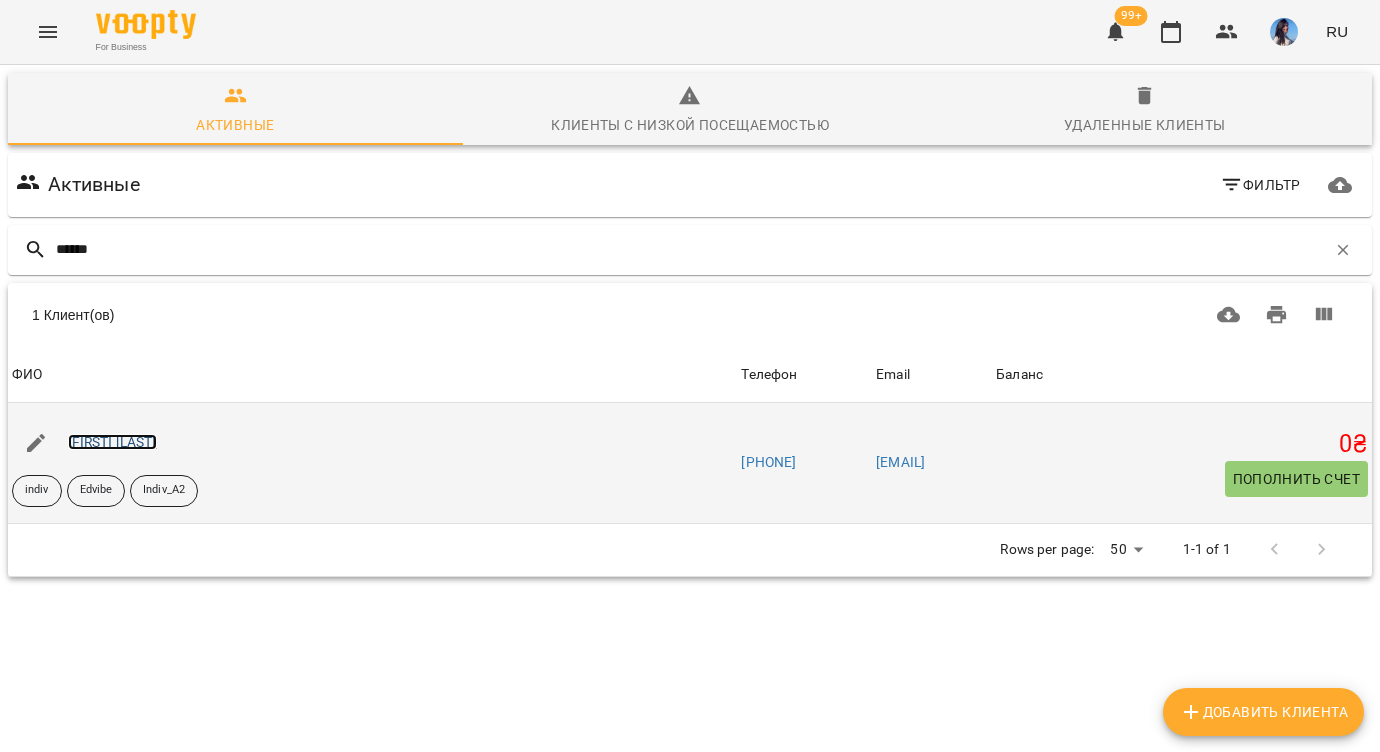 click on "[FIRST] [LAST]" at bounding box center (112, 442) 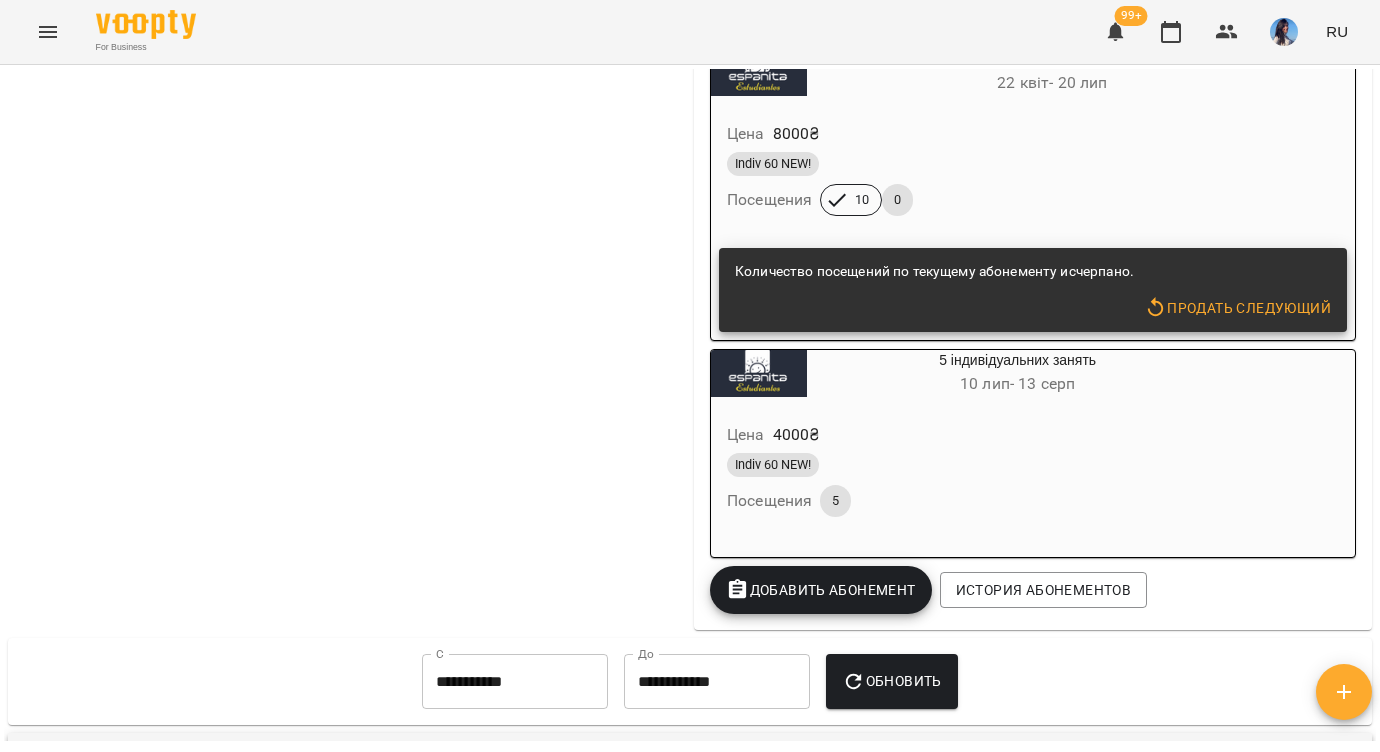 scroll, scrollTop: 1629, scrollLeft: 0, axis: vertical 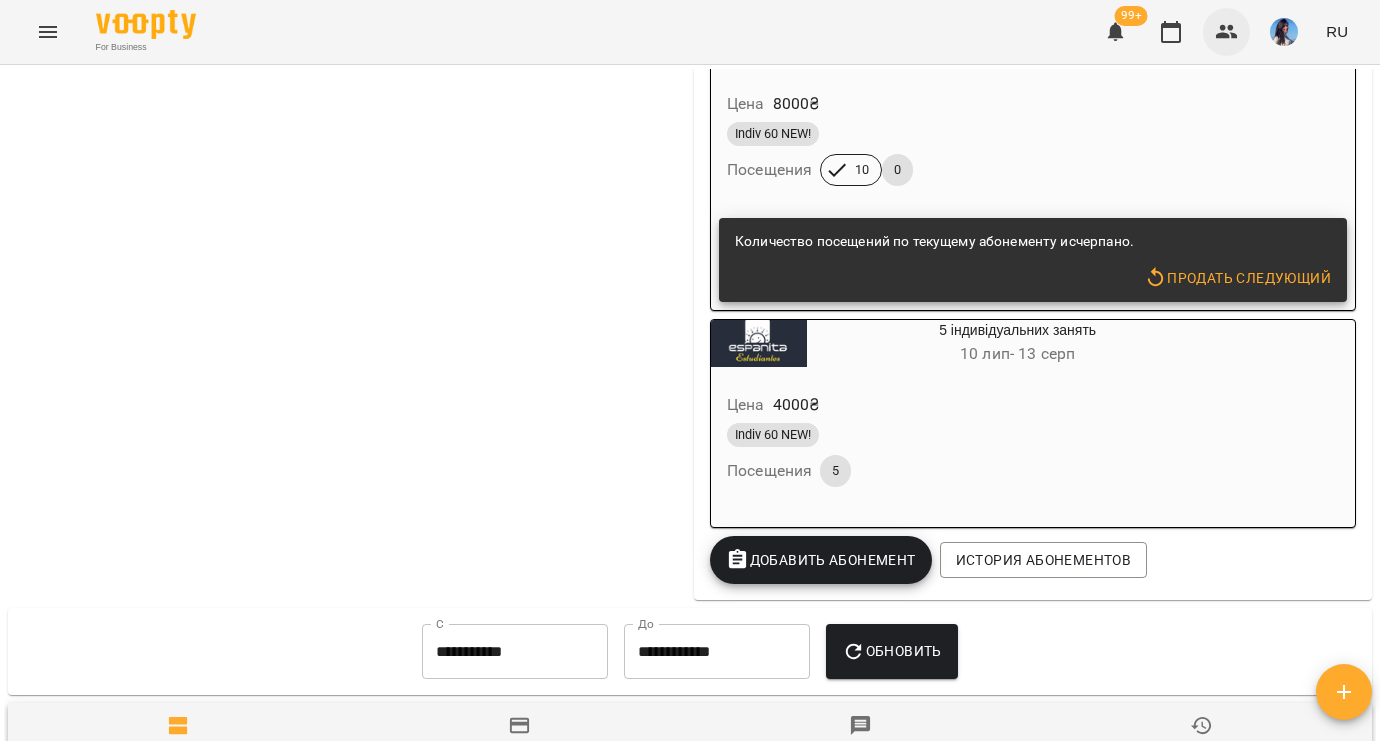 click 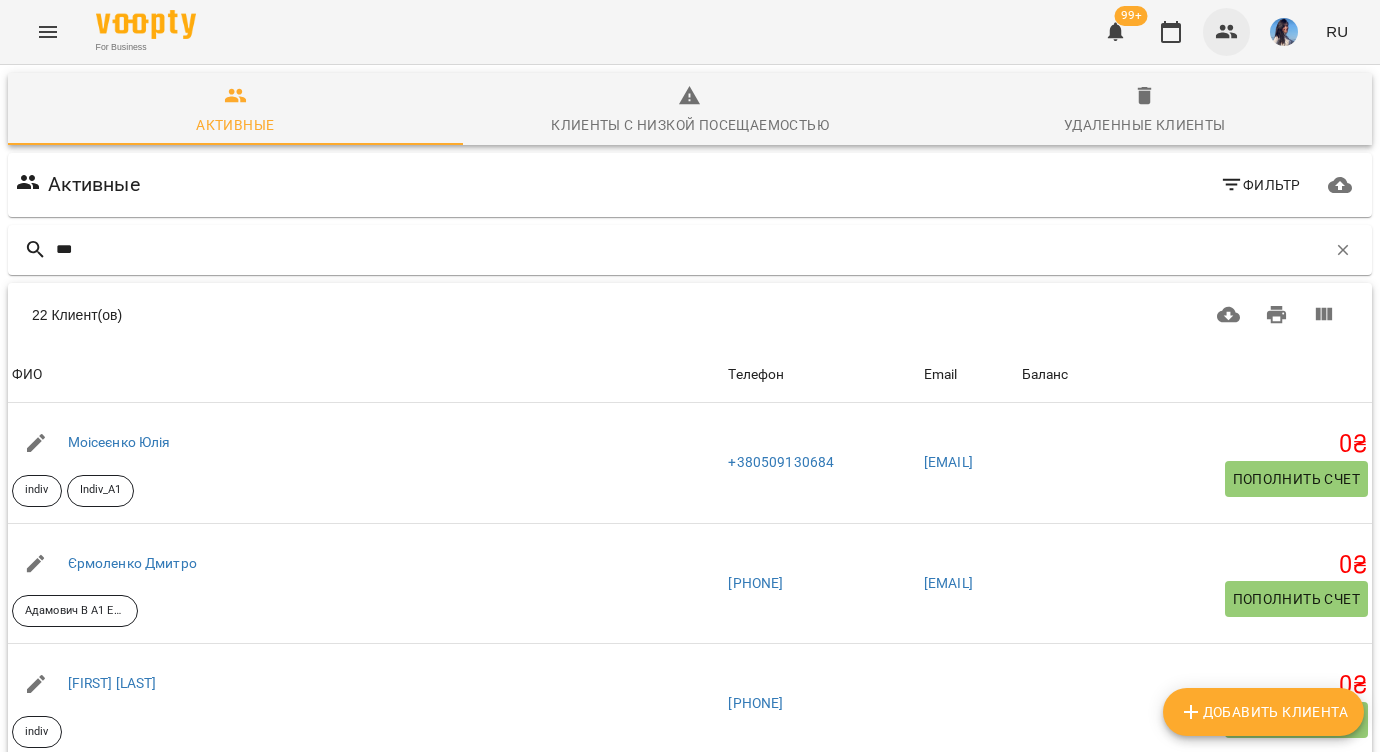 type on "****" 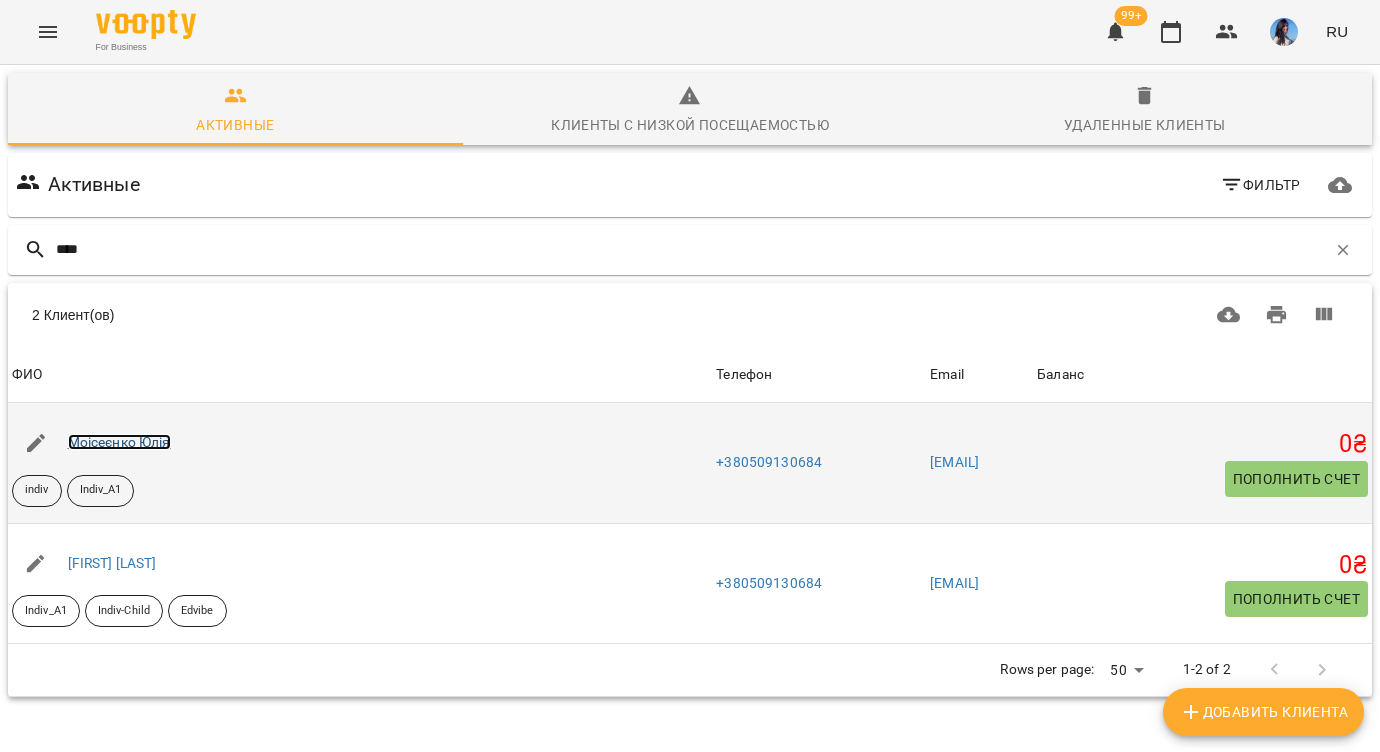 click on "Моісеєнко Юлія" at bounding box center [119, 442] 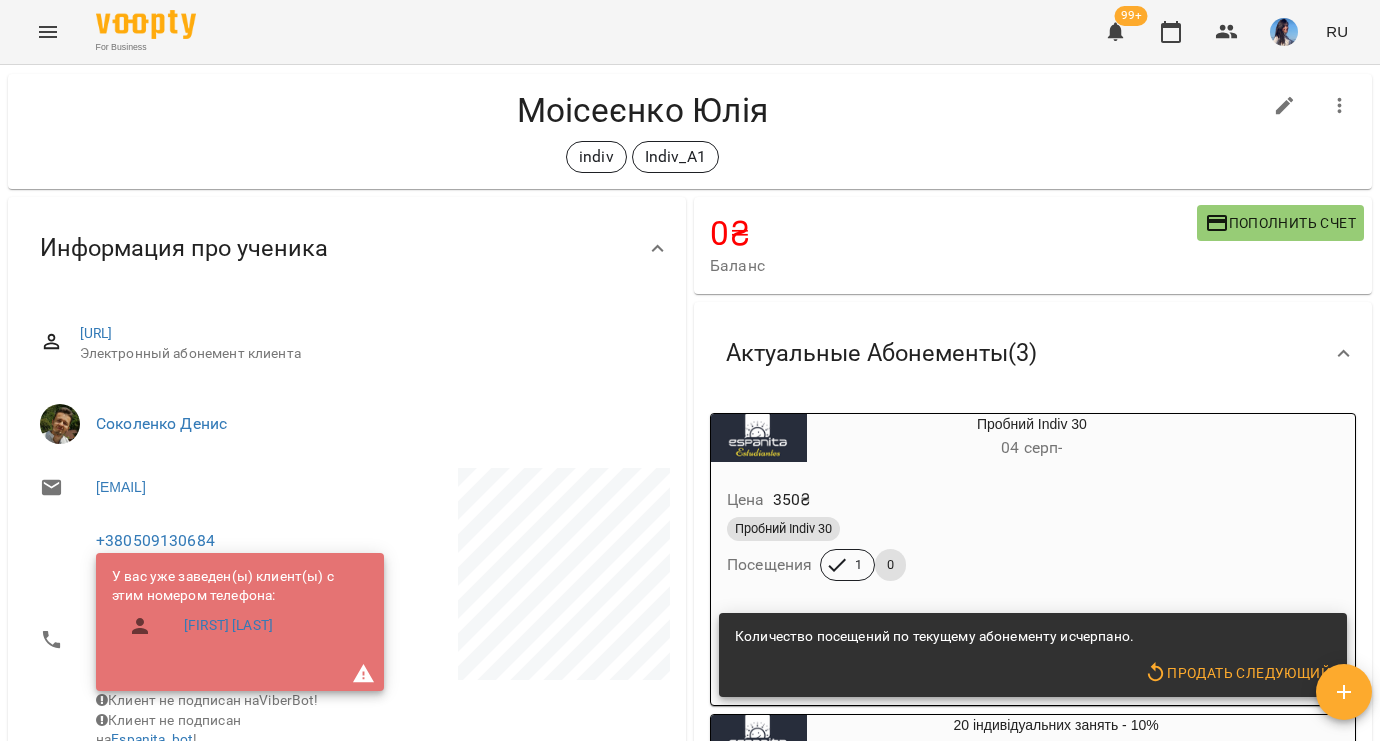 scroll, scrollTop: 0, scrollLeft: 0, axis: both 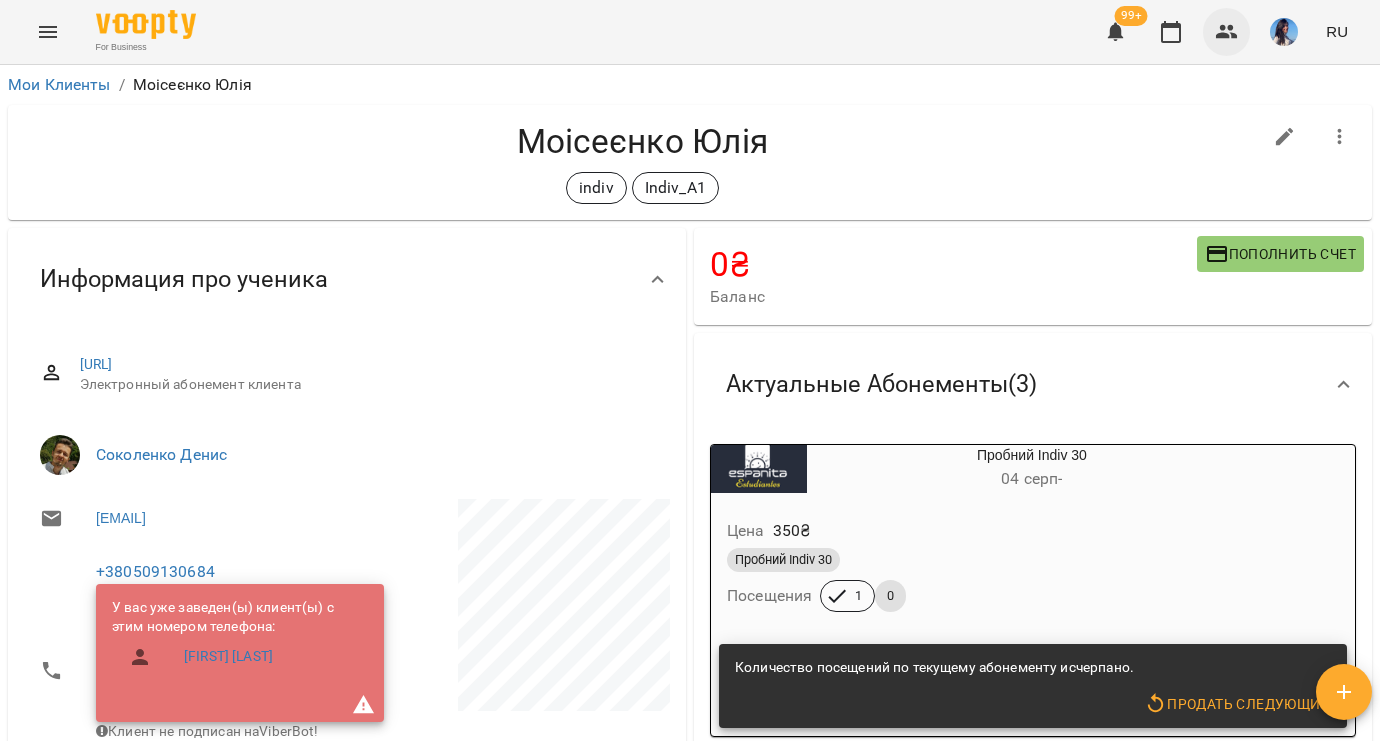 click 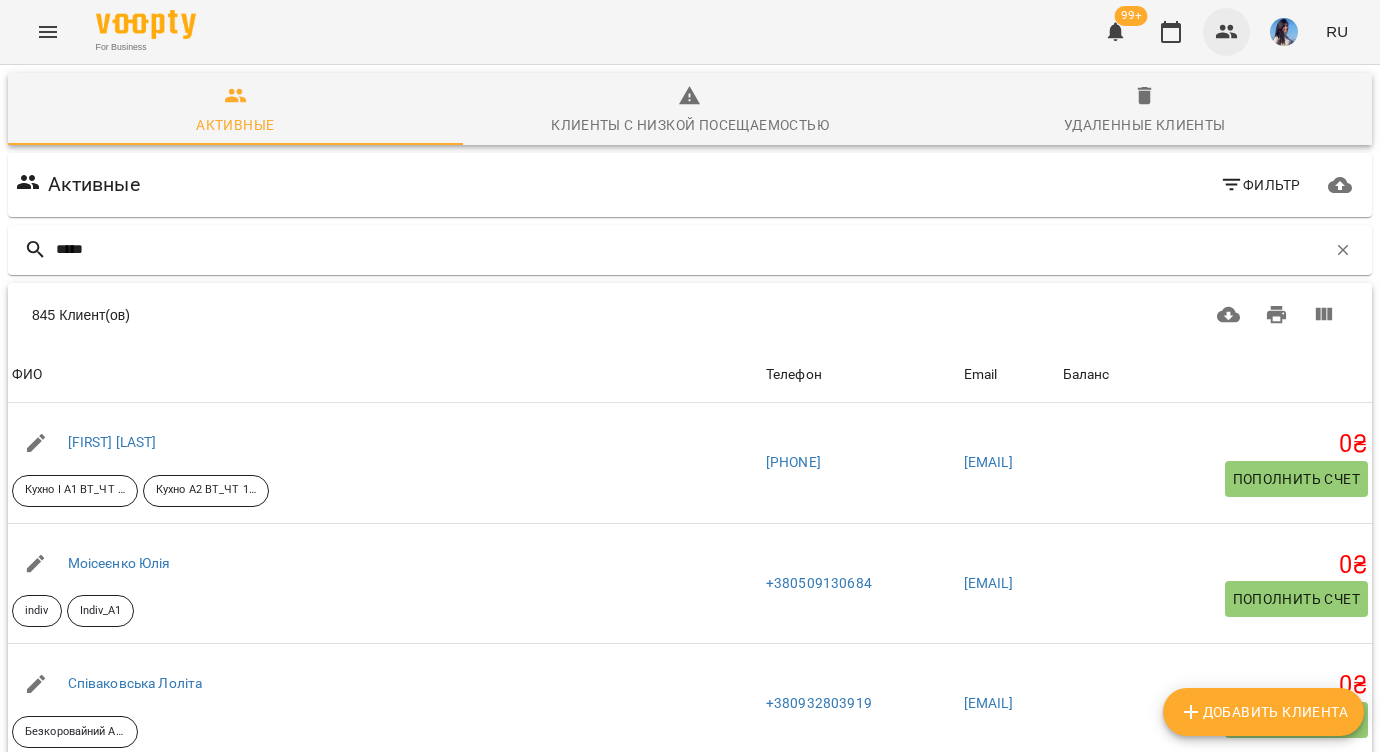 type on "******" 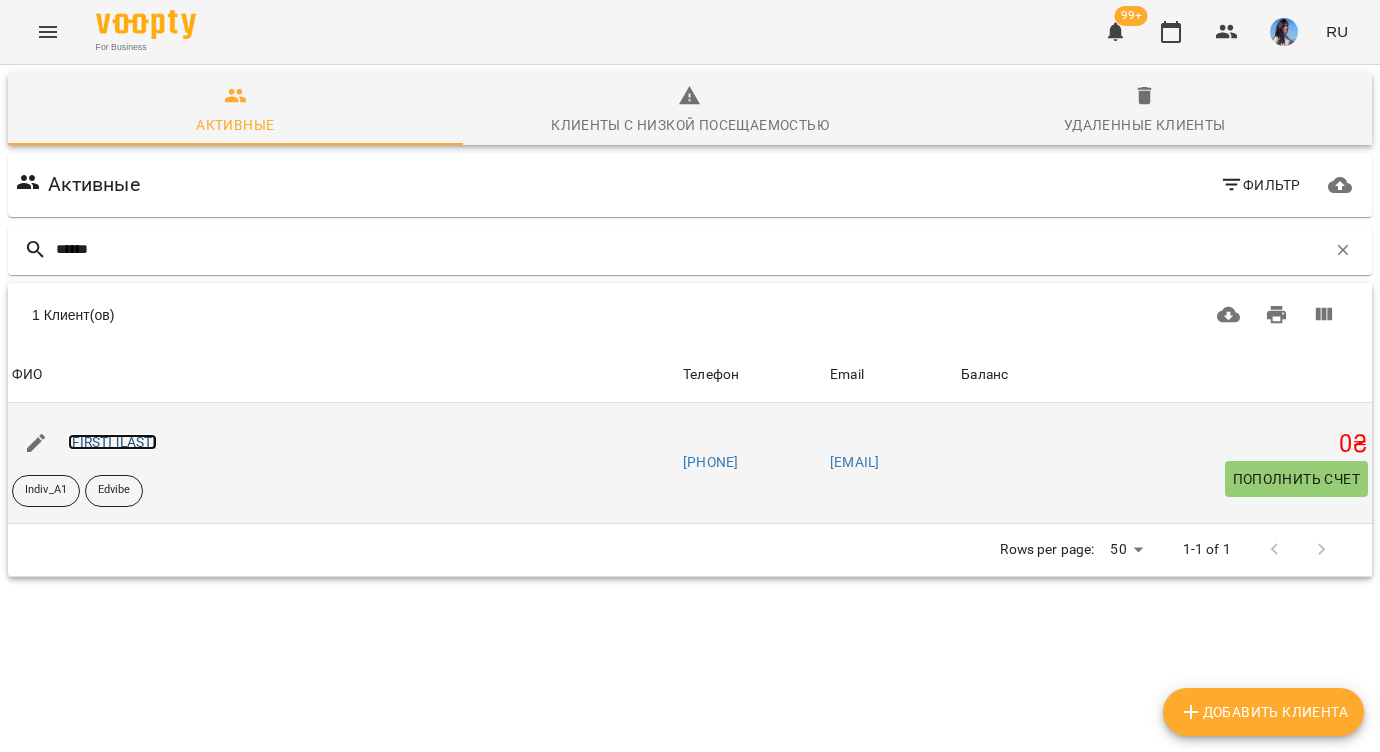 click on "[FIRST] [LAST]" at bounding box center (112, 442) 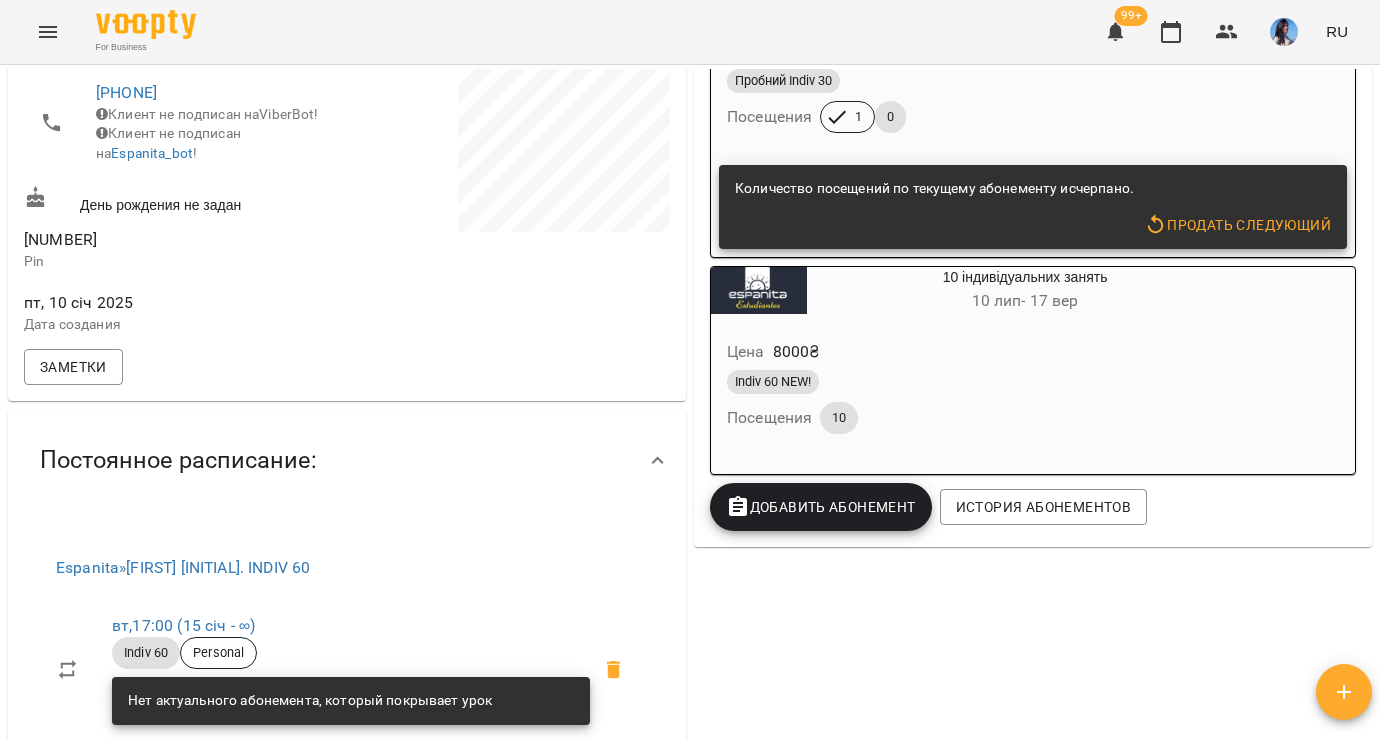 scroll, scrollTop: 0, scrollLeft: 0, axis: both 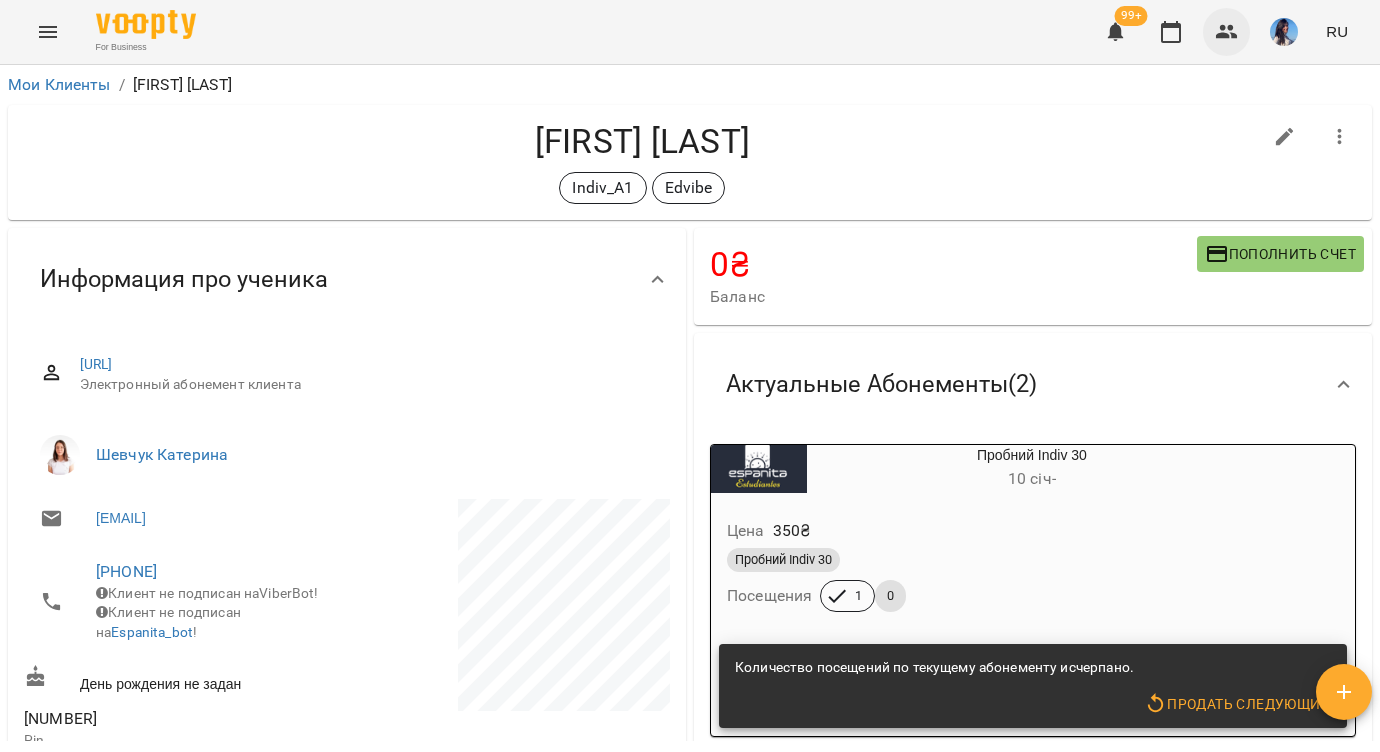click 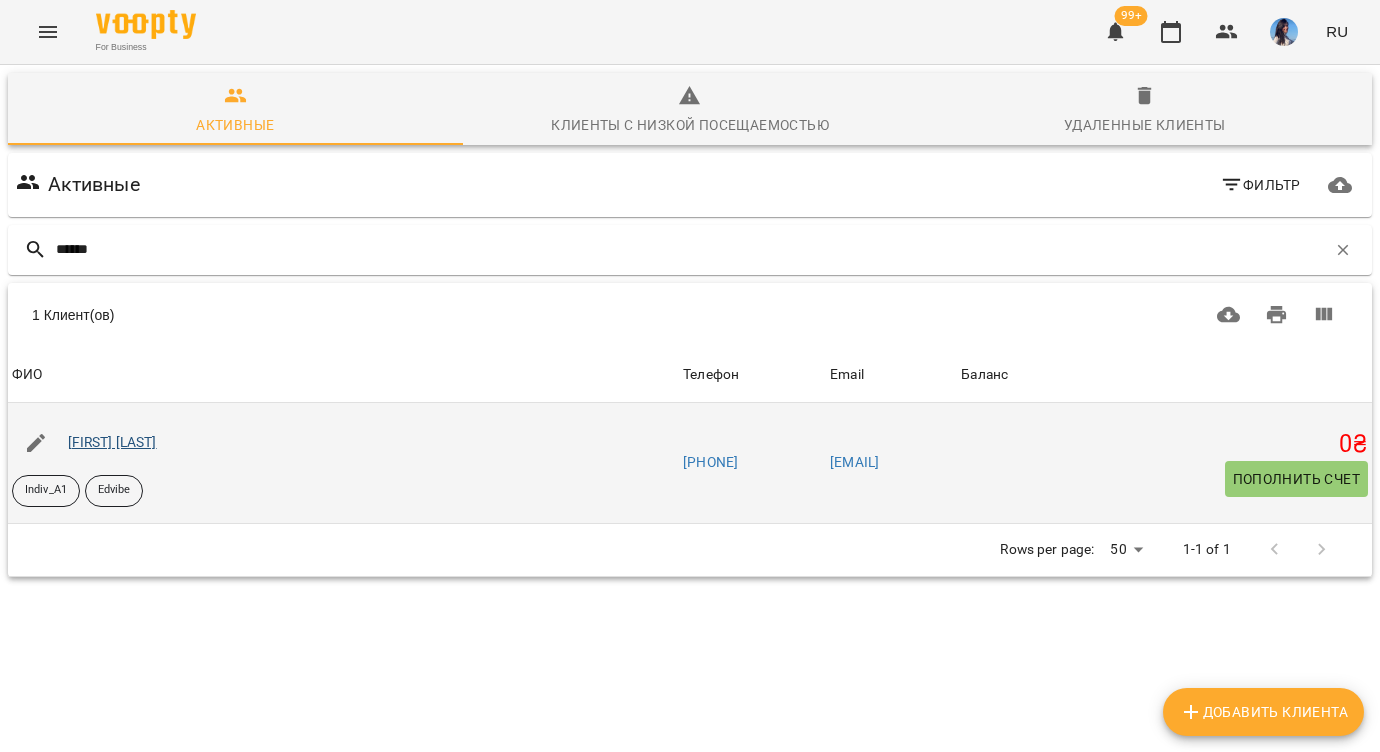 type on "******" 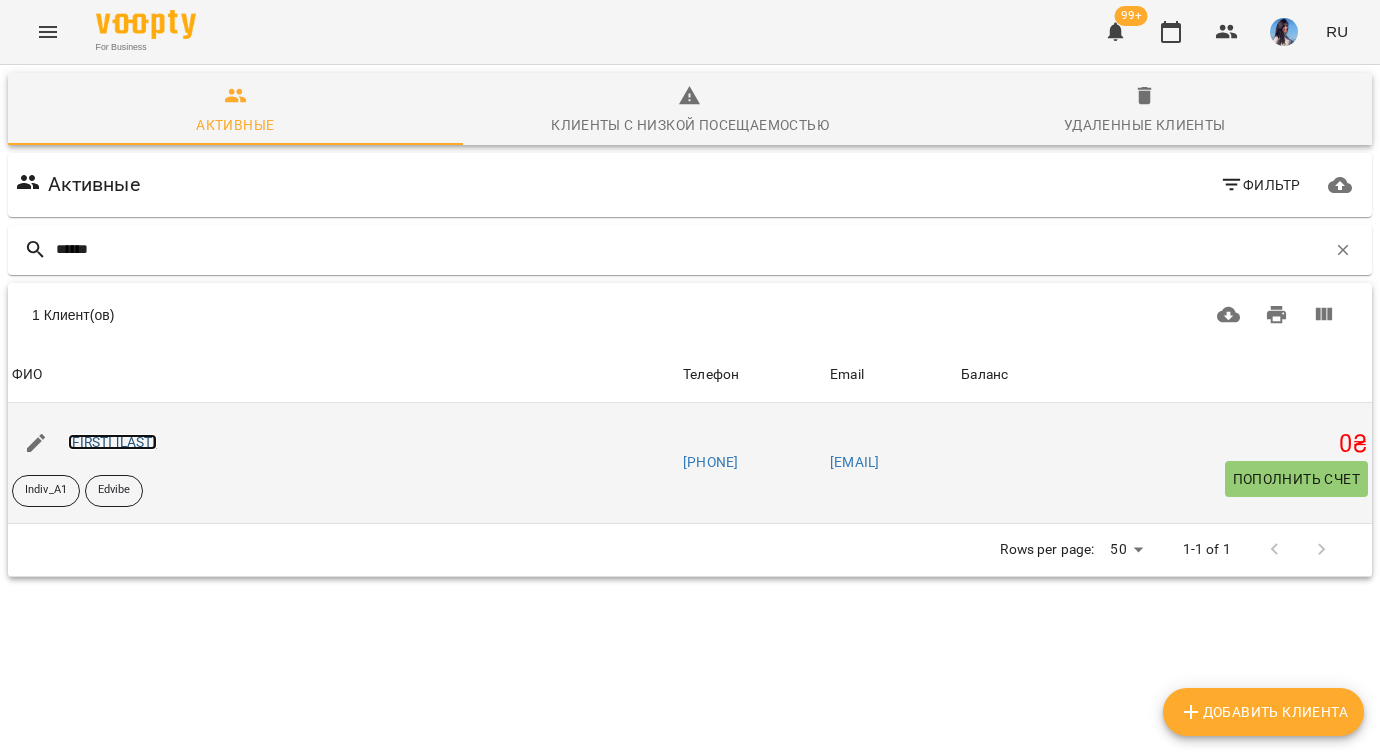 click on "[FIRST] [LAST]" at bounding box center [112, 442] 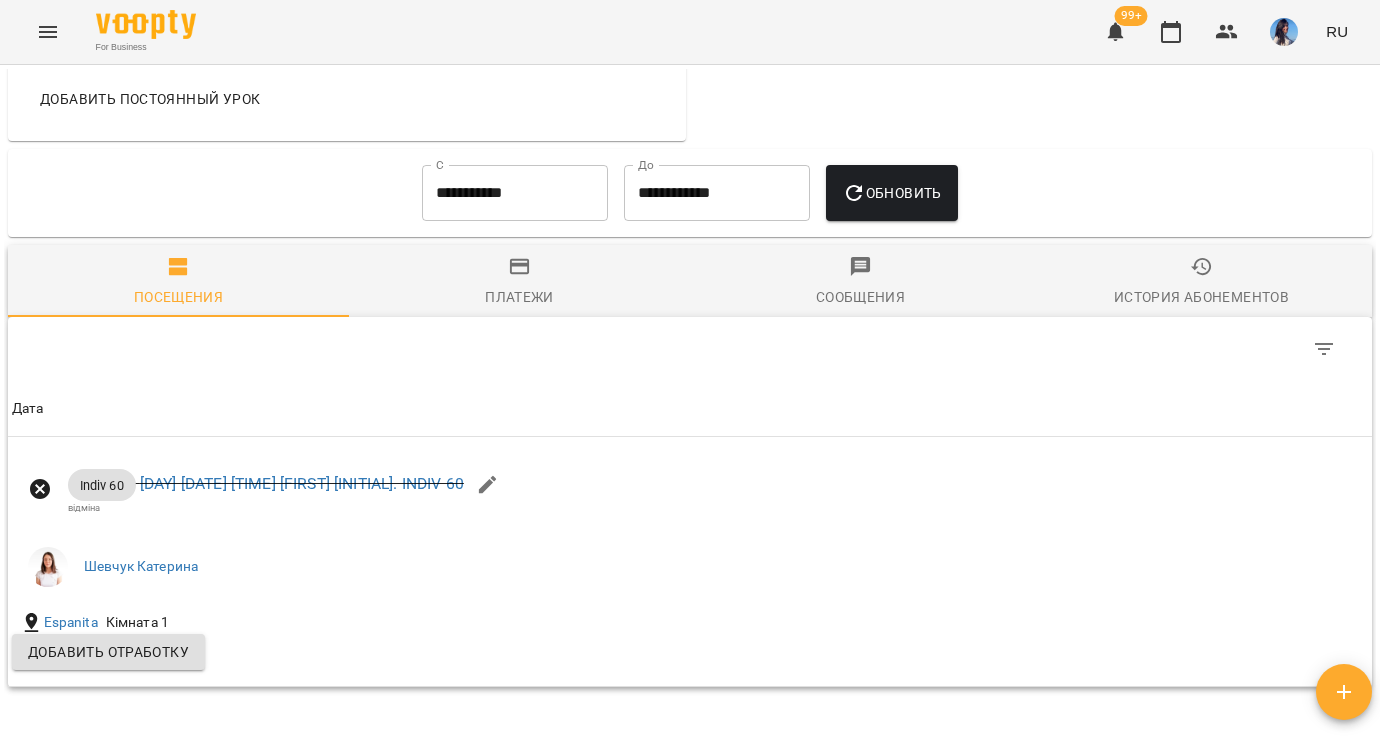 scroll, scrollTop: 1402, scrollLeft: 0, axis: vertical 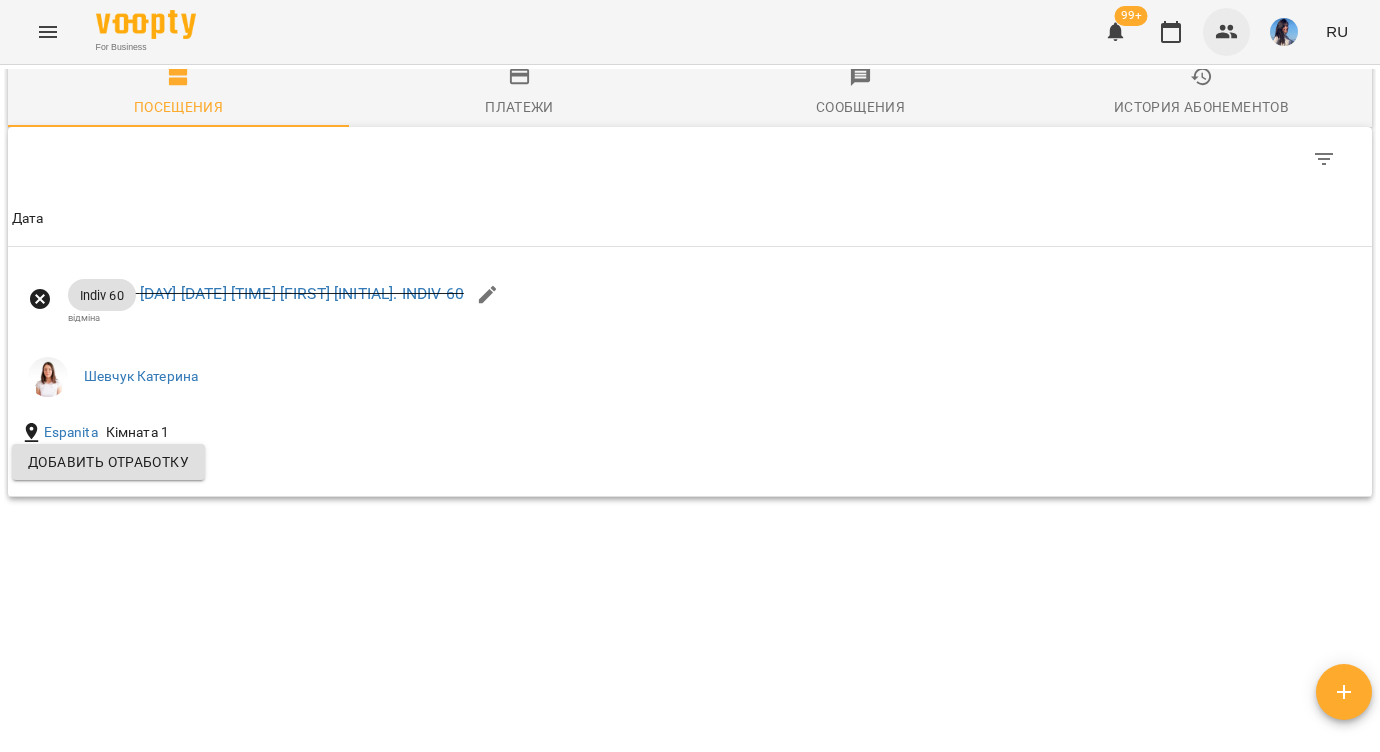 click 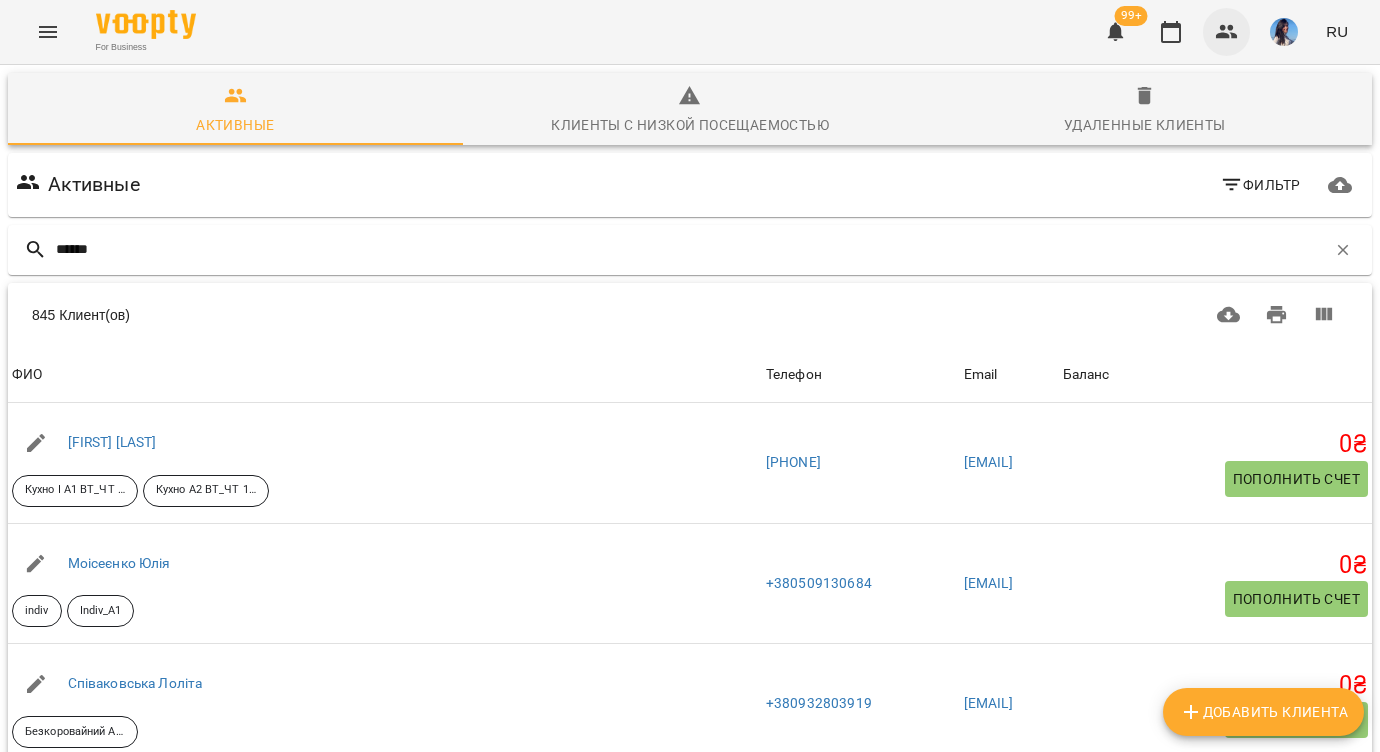 type on "*******" 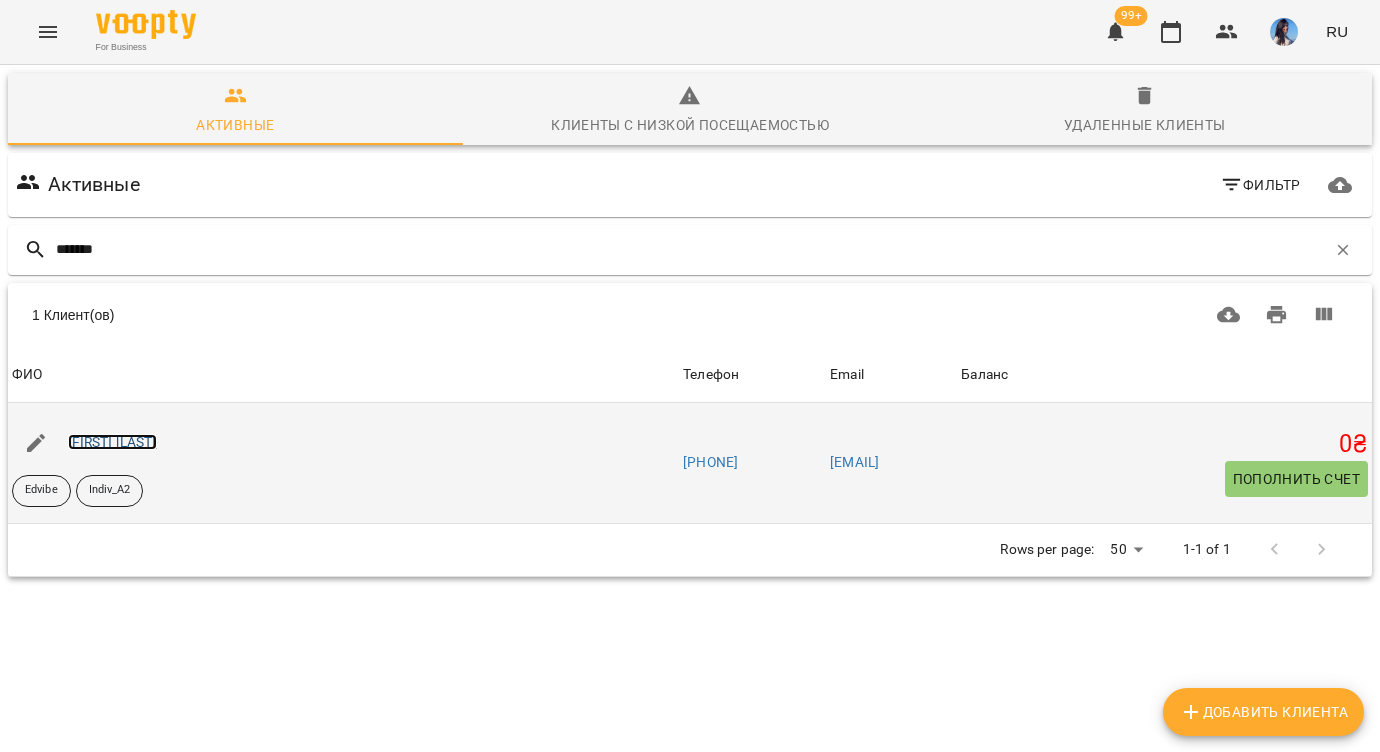 click on "[FIRST] [LAST]" at bounding box center [112, 442] 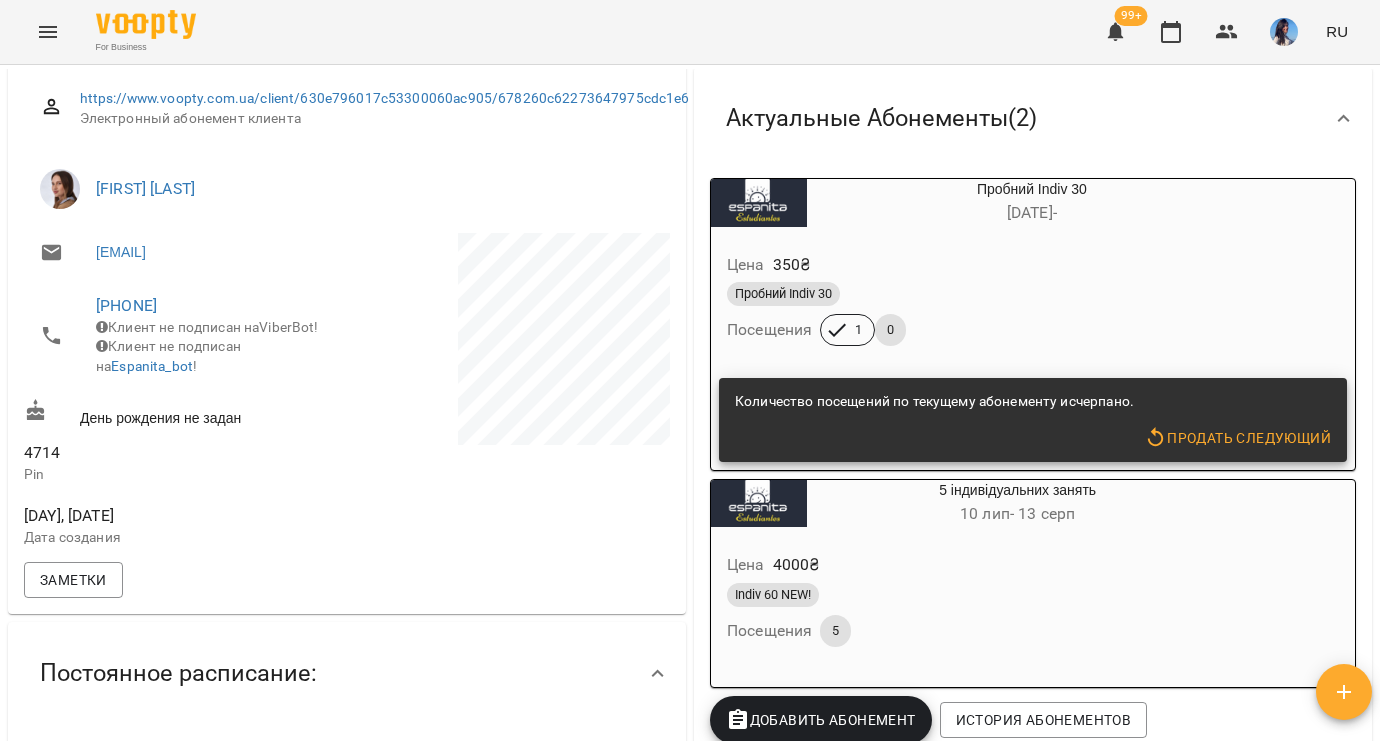 scroll, scrollTop: 0, scrollLeft: 0, axis: both 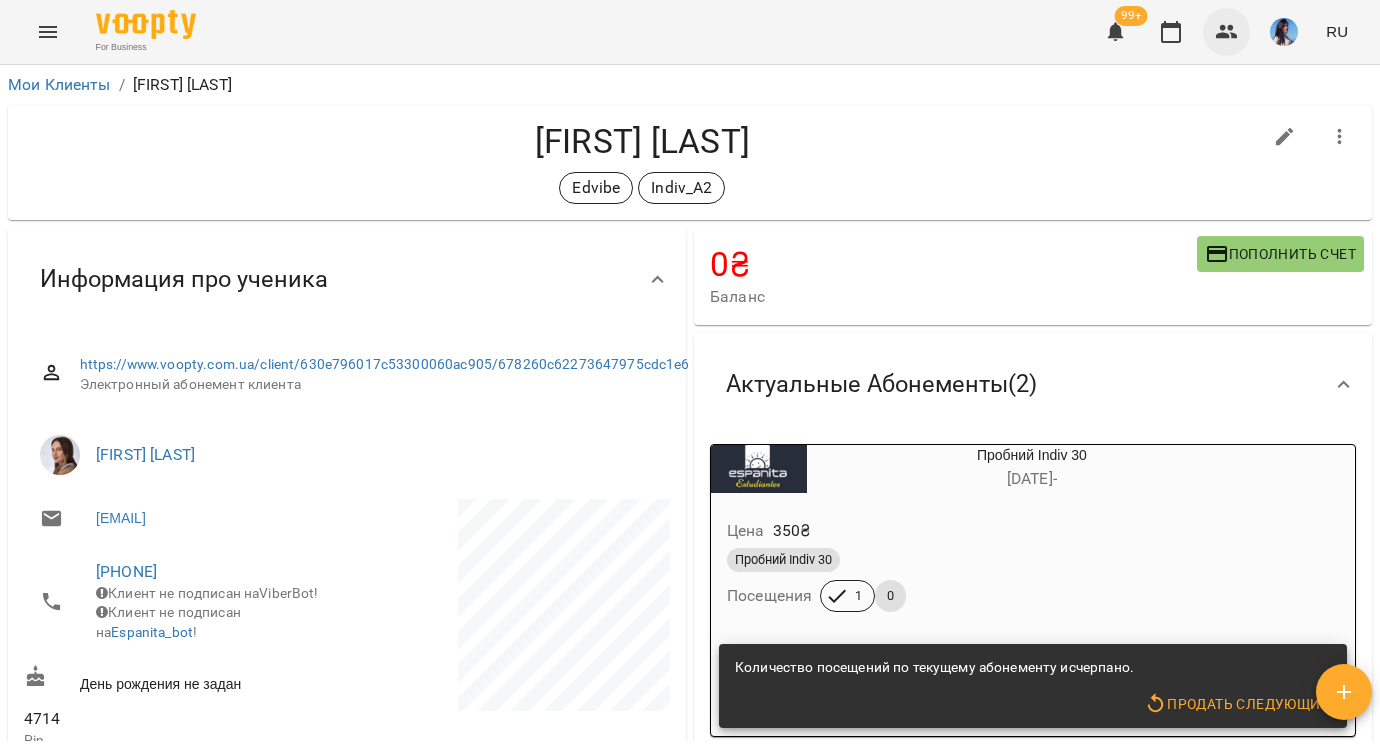 click 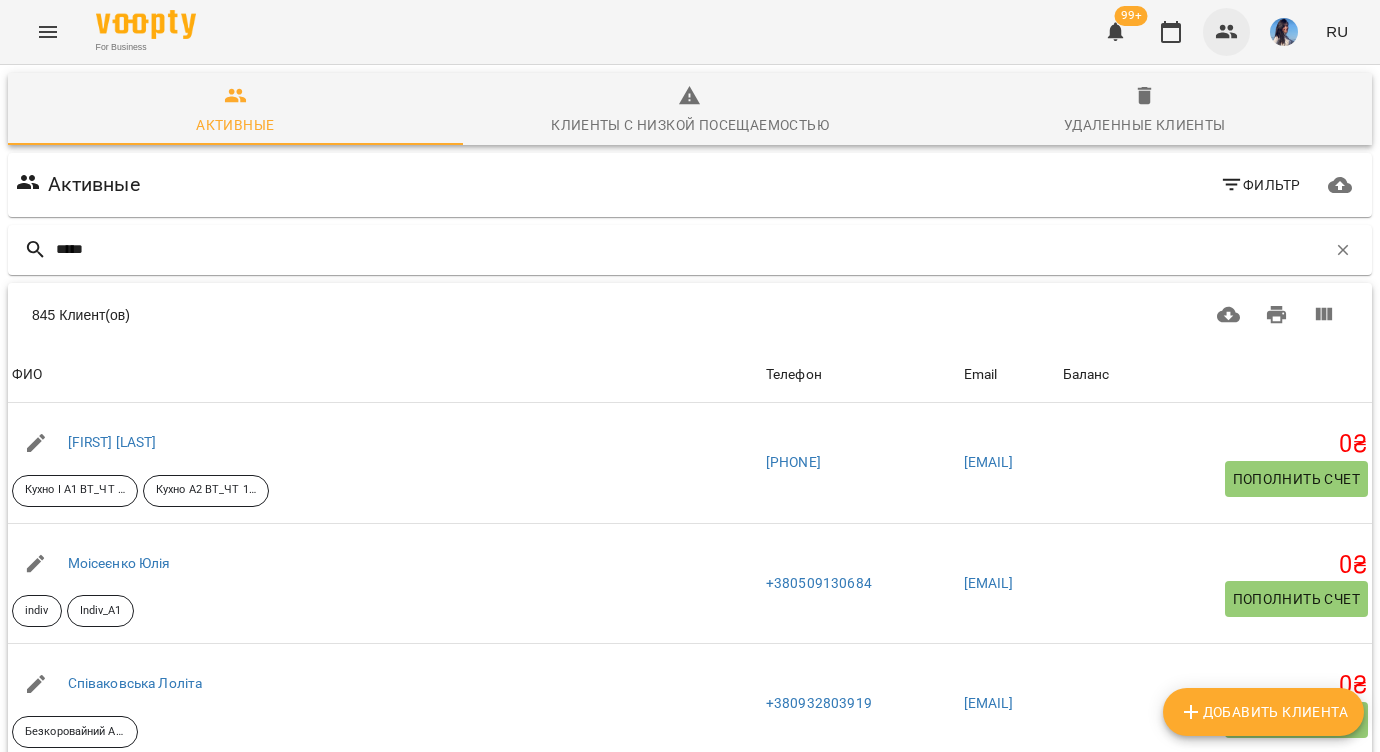type on "******" 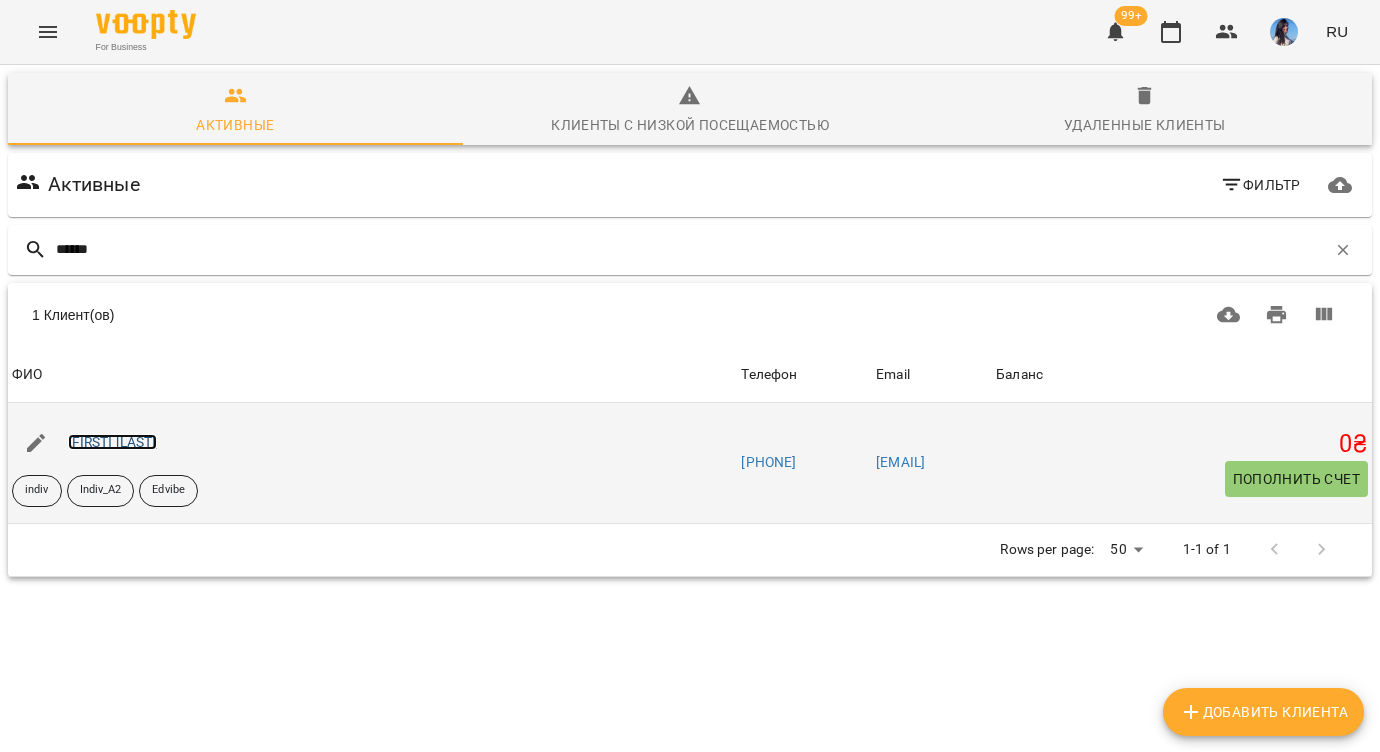 click on "[FIRST] [LAST]" at bounding box center [112, 442] 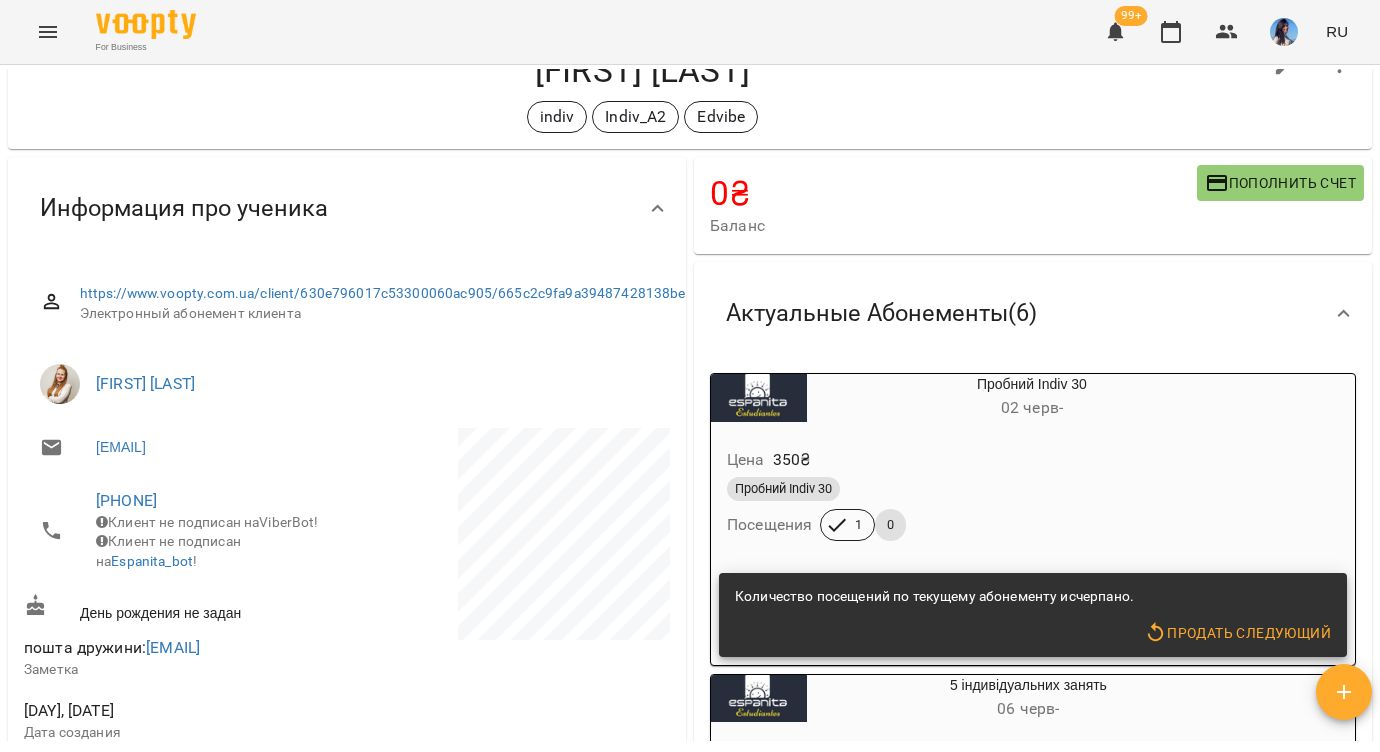 scroll, scrollTop: 0, scrollLeft: 0, axis: both 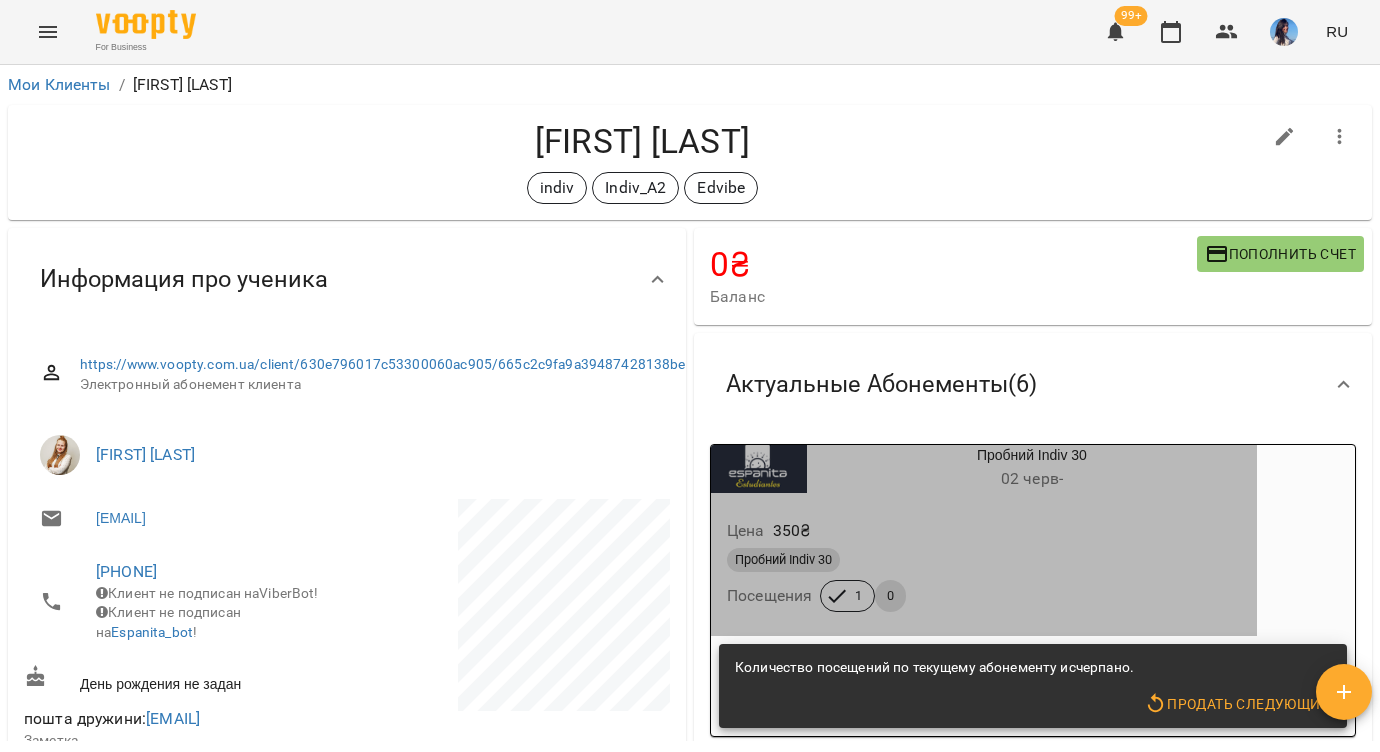 click on "[DATE] -" at bounding box center [1032, 478] 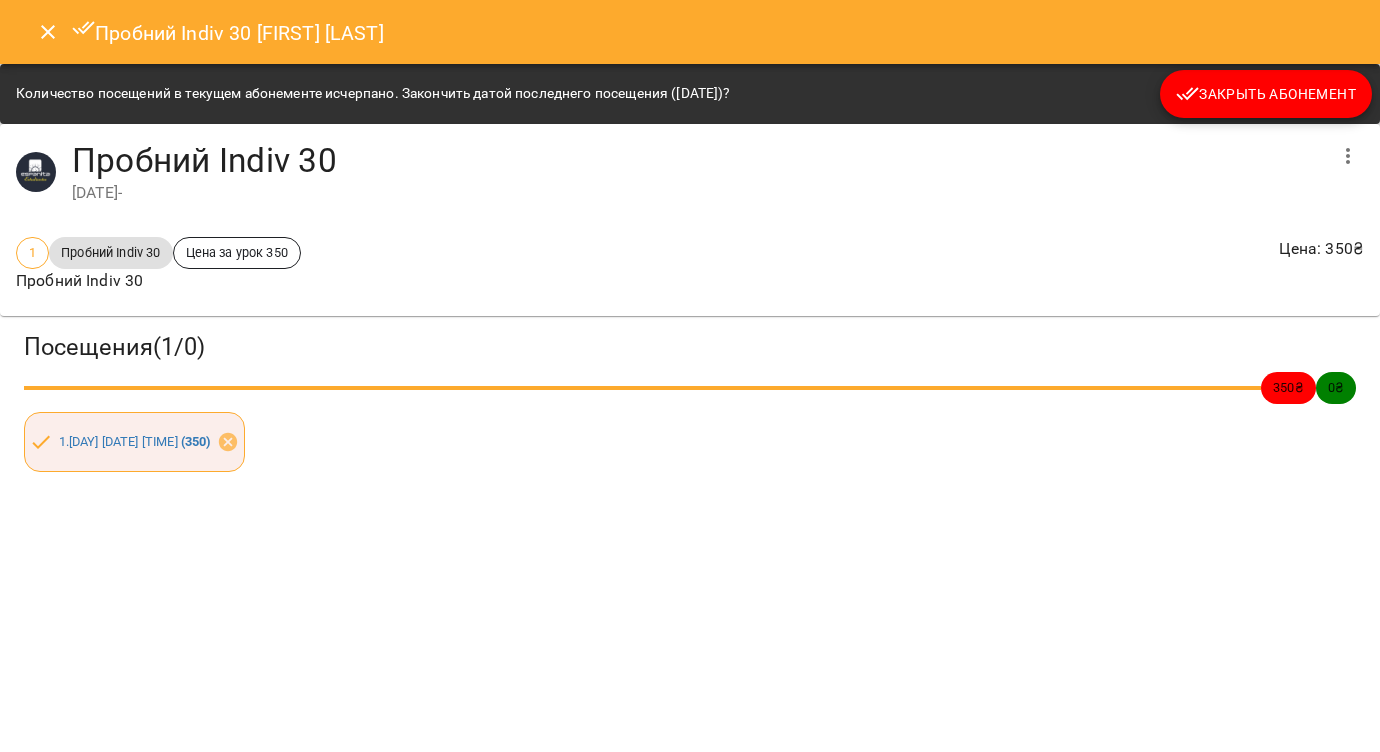 click 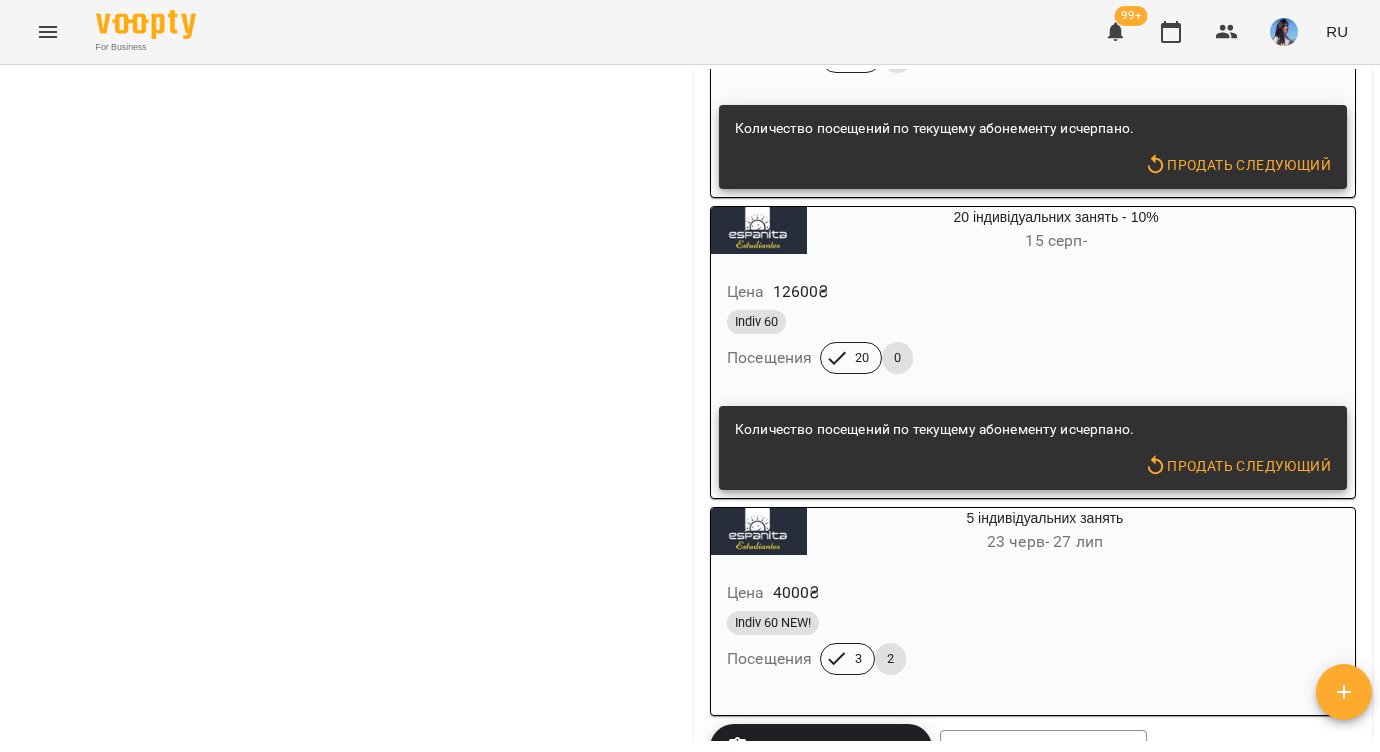 scroll, scrollTop: 1438, scrollLeft: 0, axis: vertical 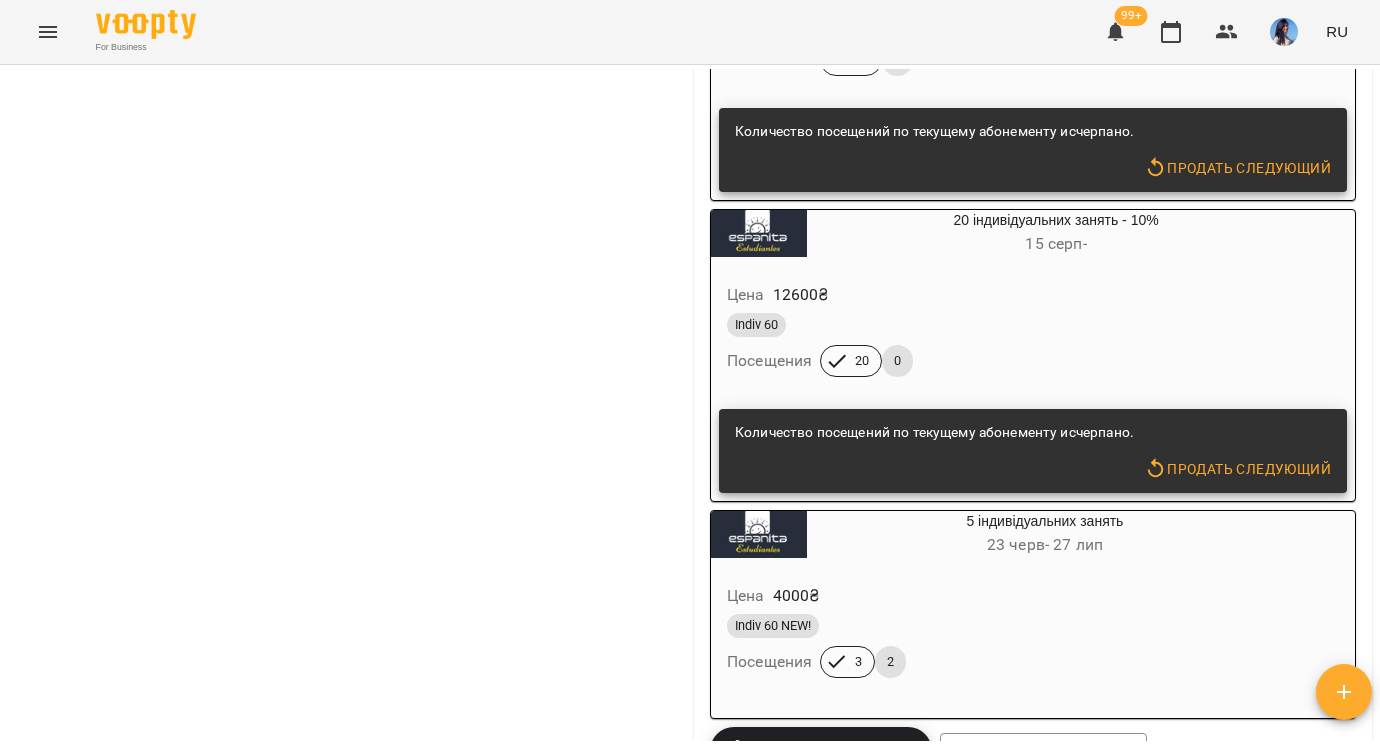 click on "[DATE] -" at bounding box center [1055, 243] 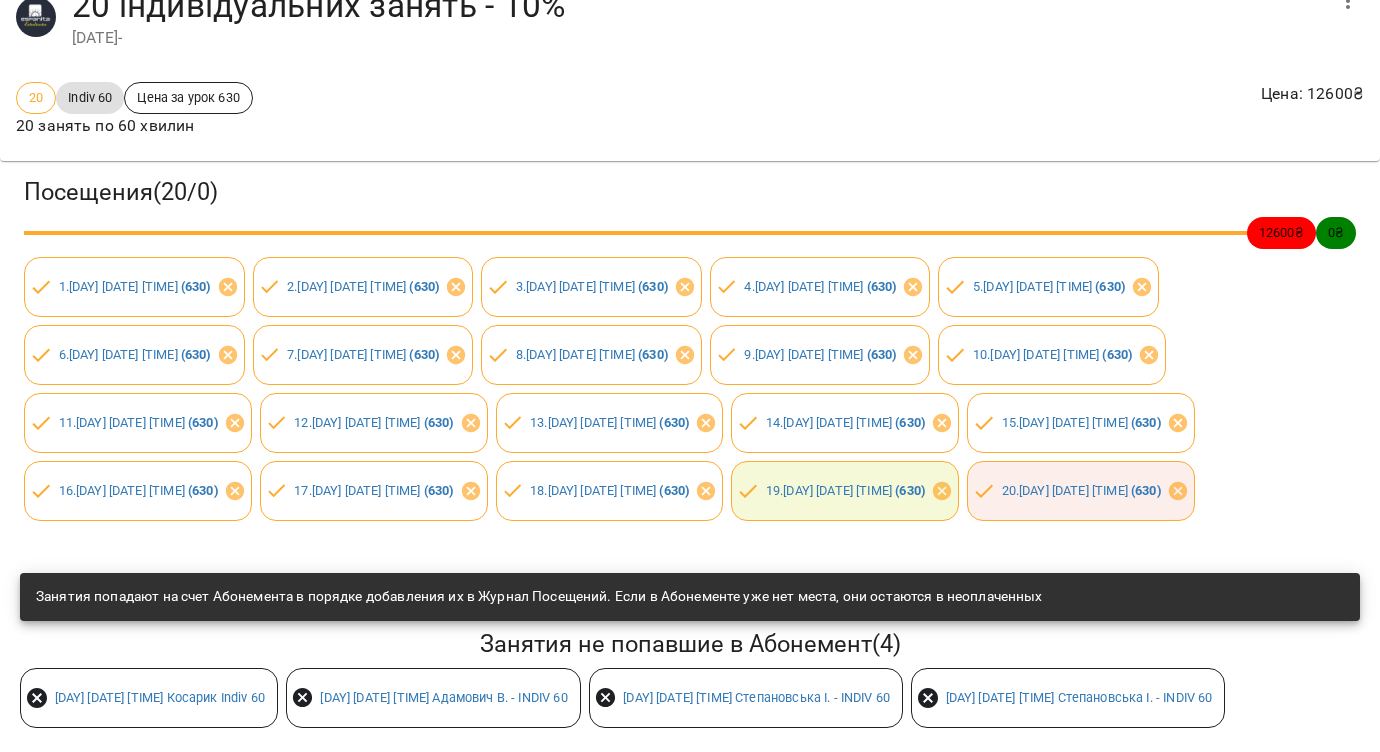 scroll, scrollTop: 155, scrollLeft: 8, axis: both 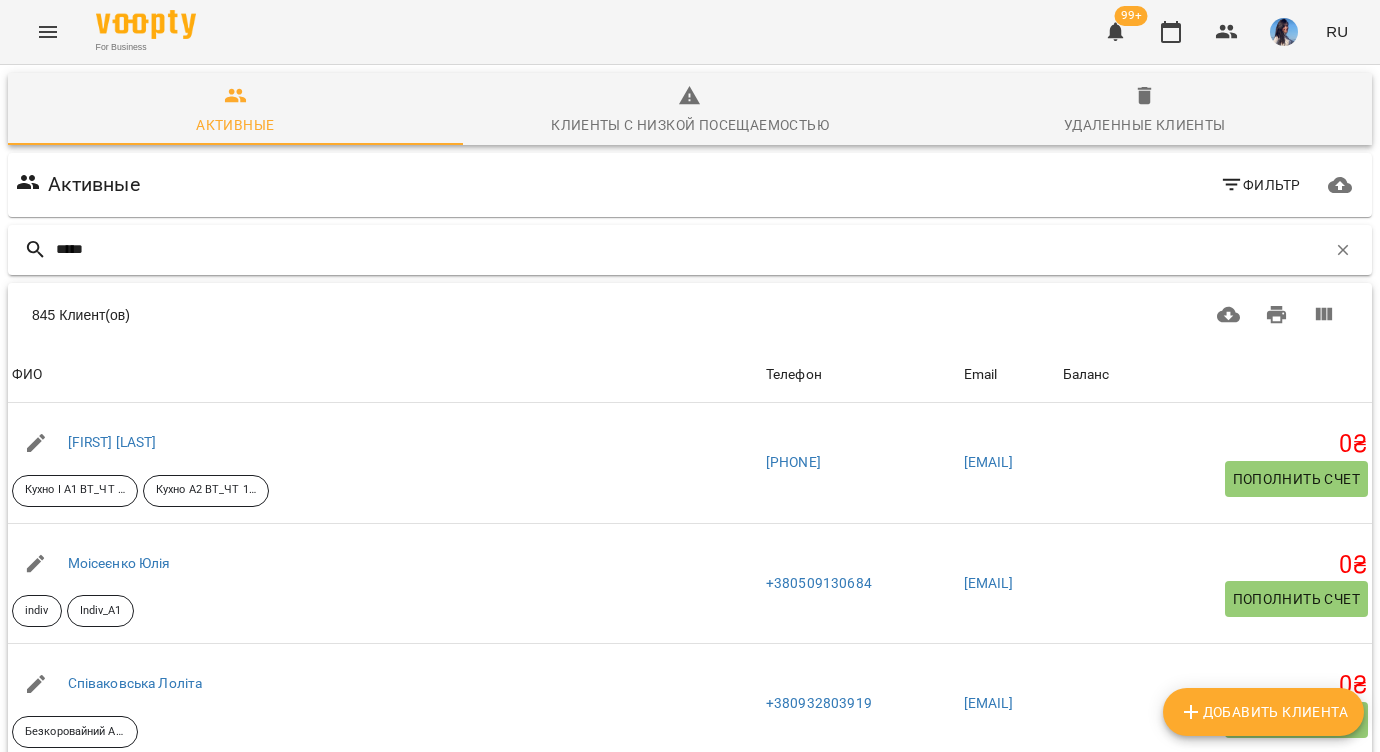 type on "******" 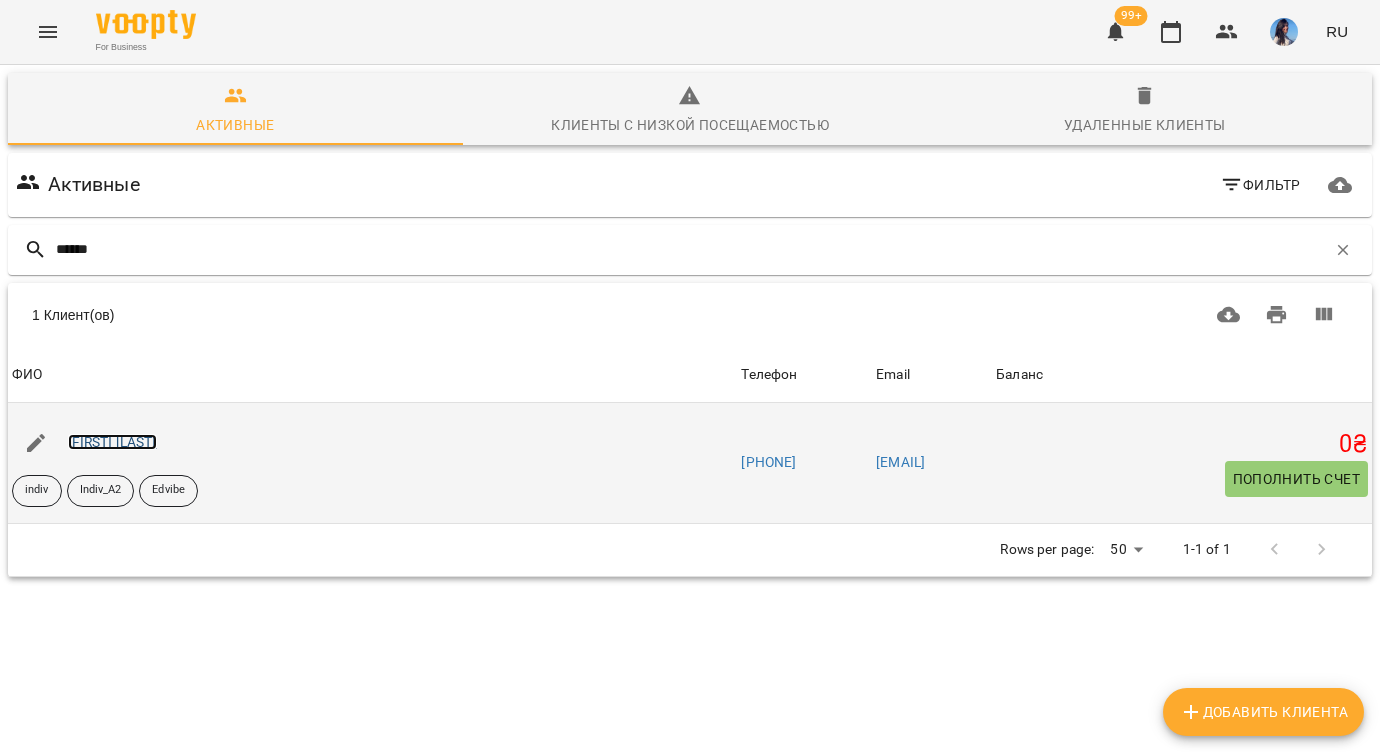 click on "[FIRST] [LAST]" at bounding box center (112, 442) 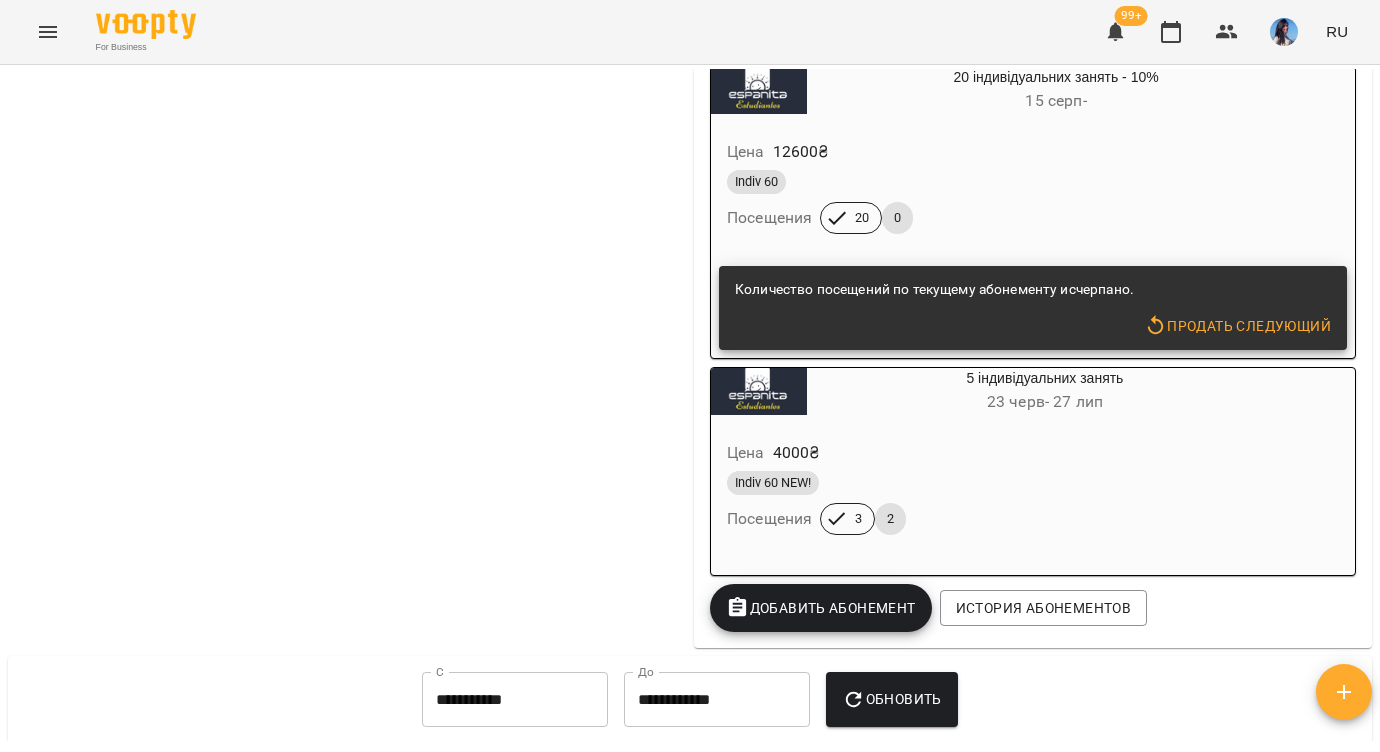 scroll, scrollTop: 1594, scrollLeft: 0, axis: vertical 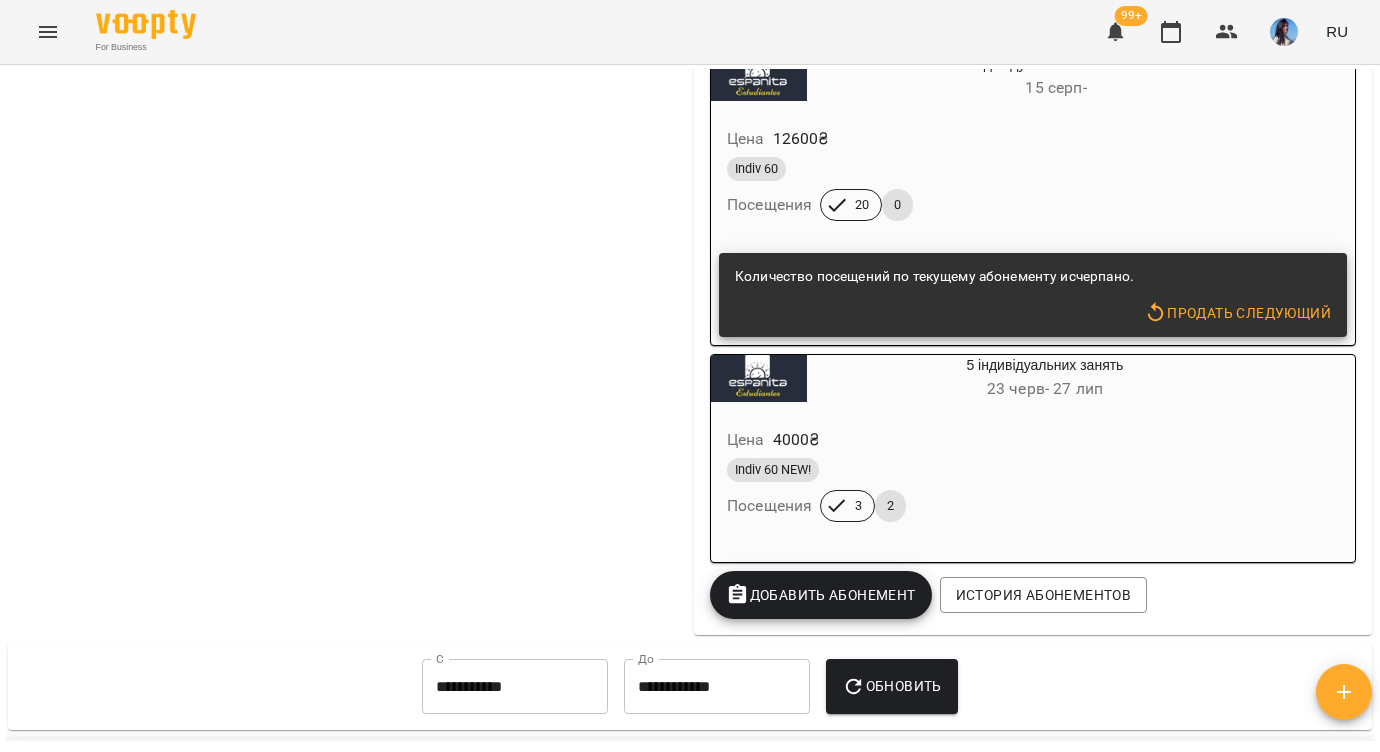 click on "[NUMBER] [TEXT] [DATE] - [DATE]" at bounding box center [1045, 379] 